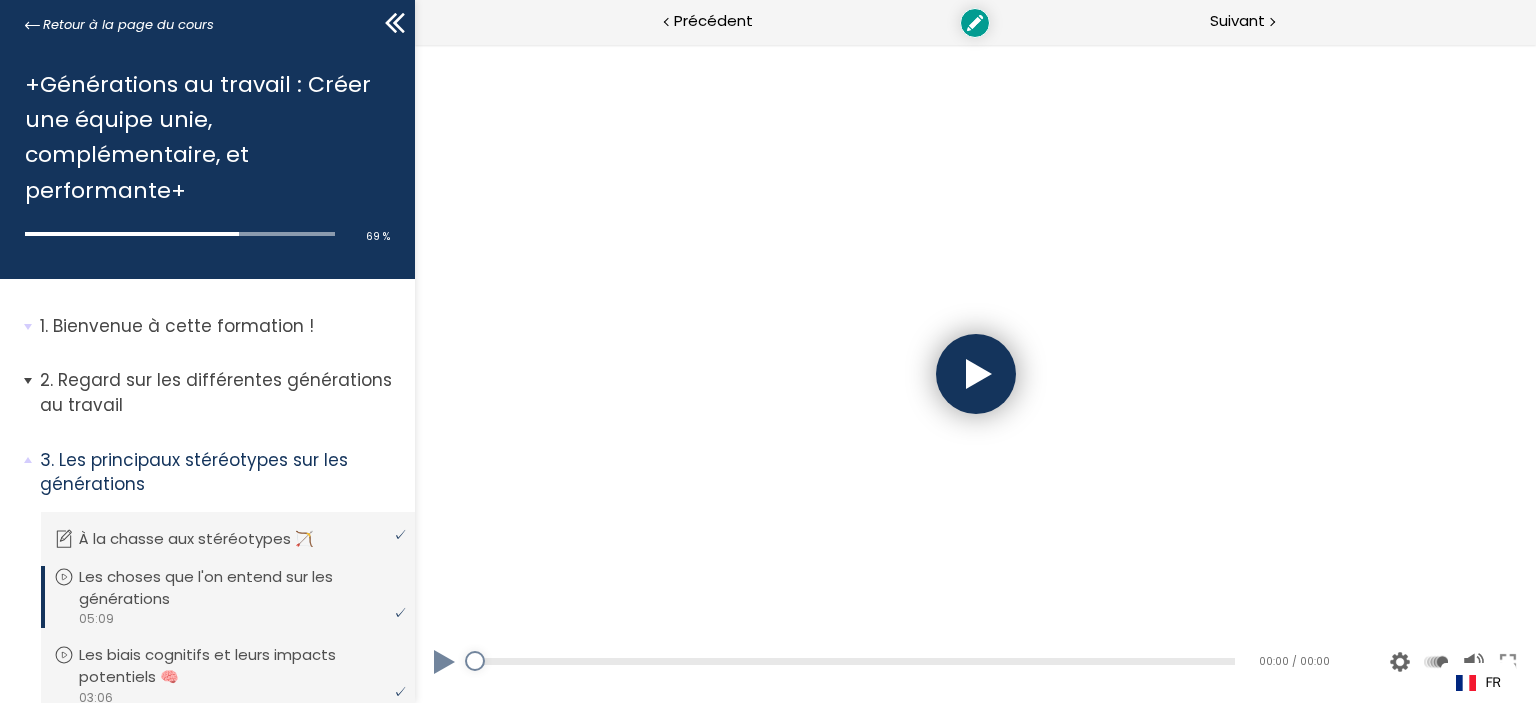 scroll, scrollTop: 0, scrollLeft: 0, axis: both 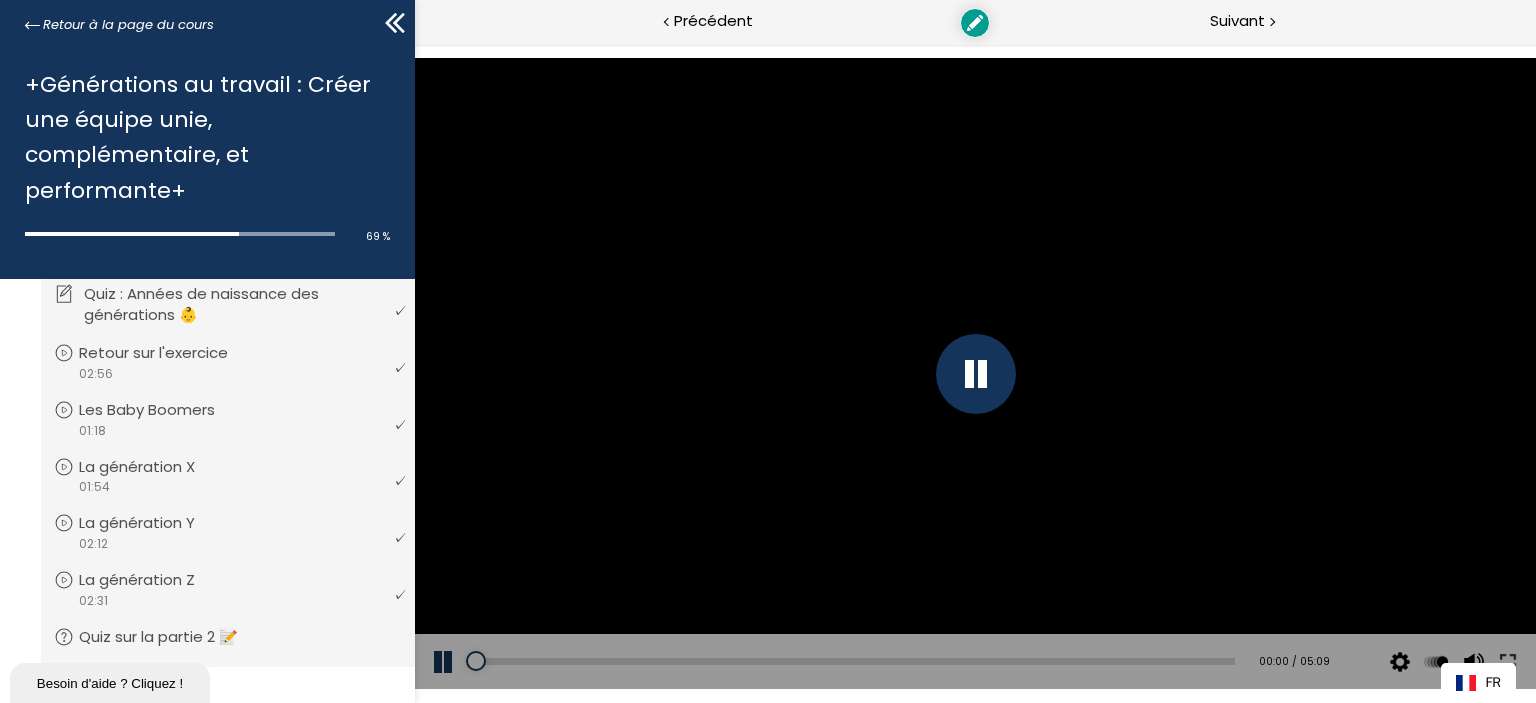 click on "Quiz : Années de naissance des générations 👶" at bounding box center (243, 305) 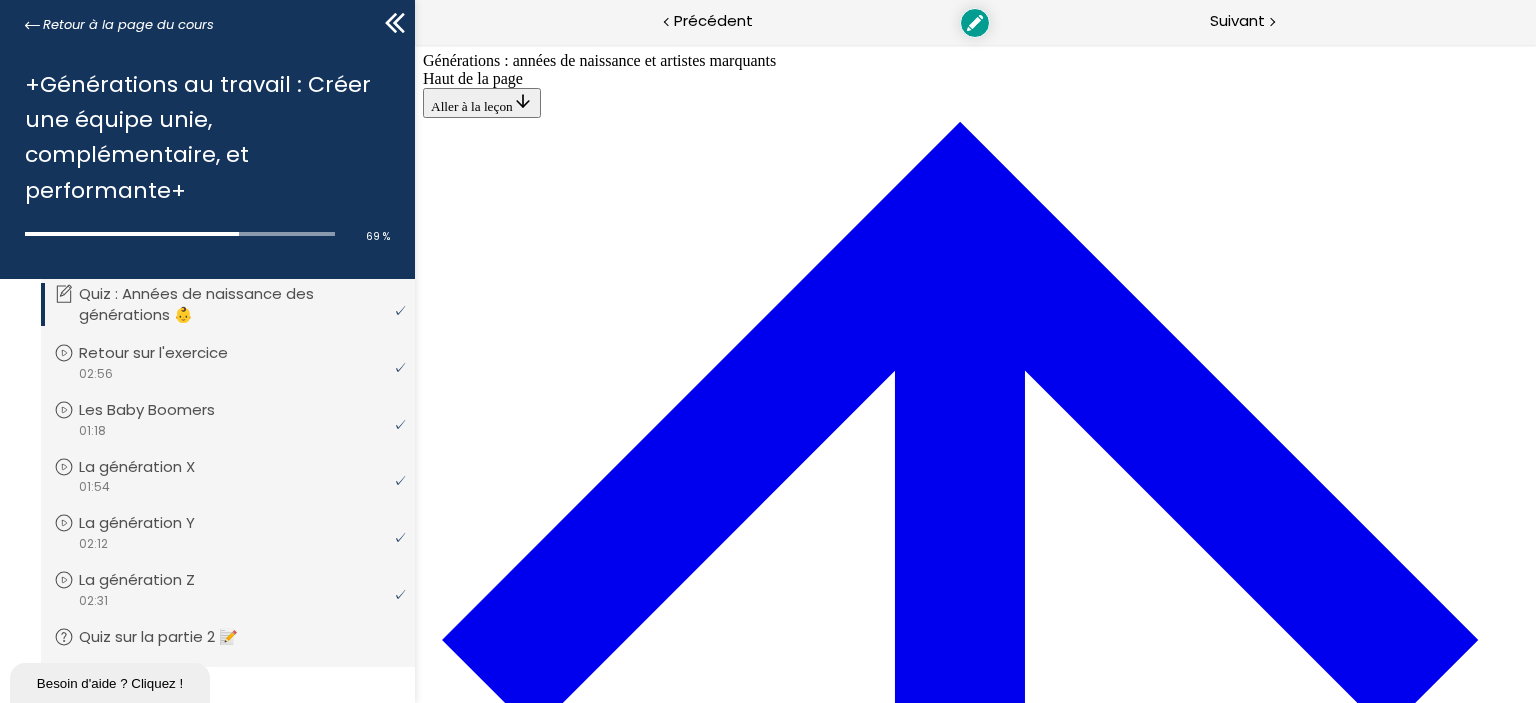 scroll, scrollTop: 0, scrollLeft: 0, axis: both 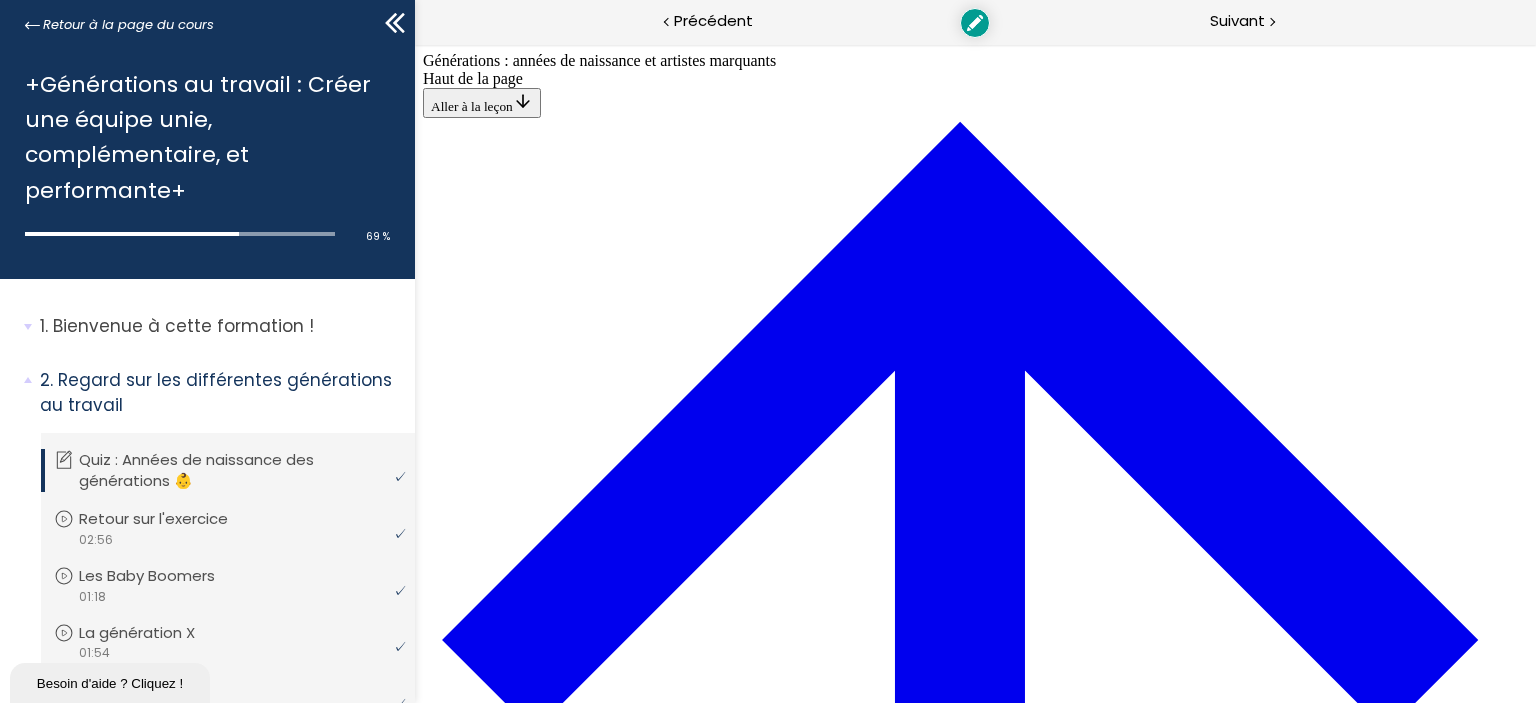 click 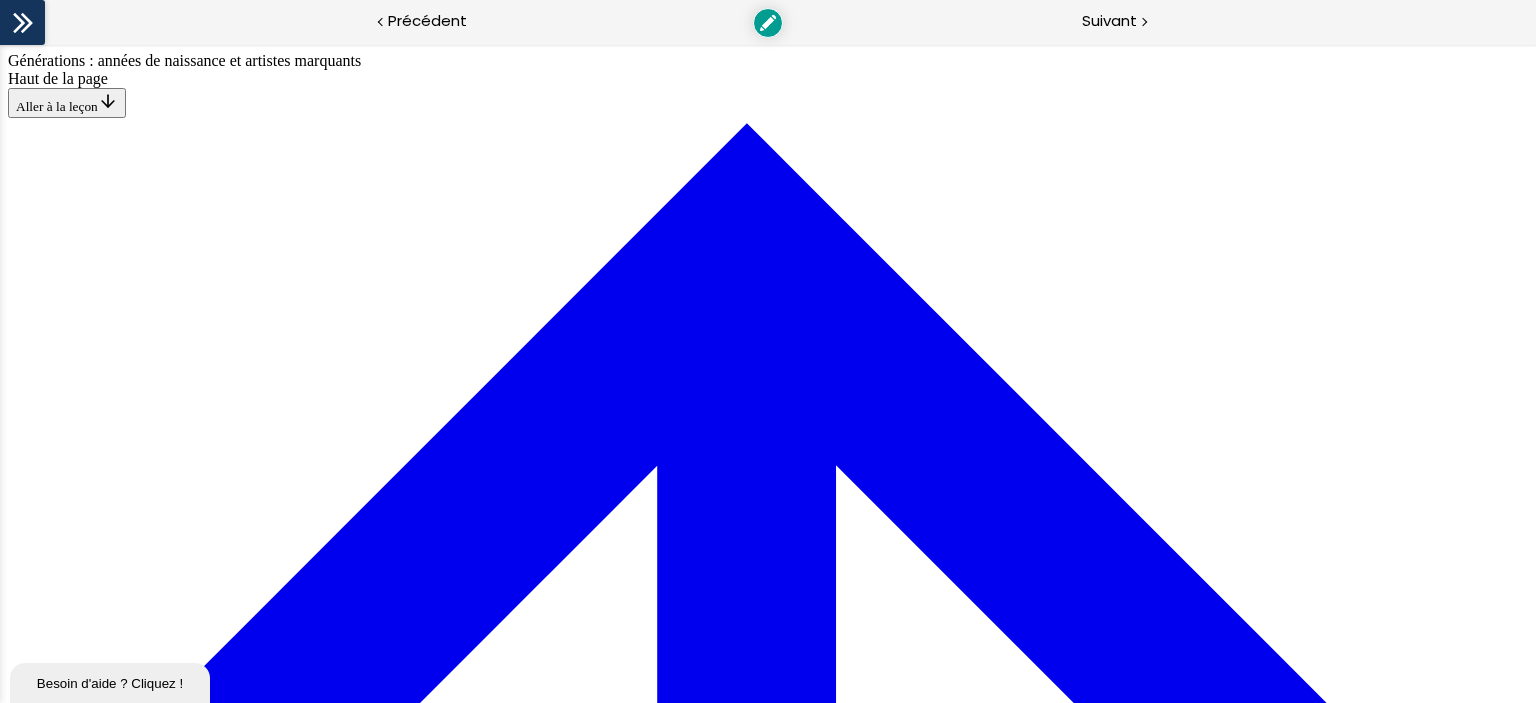 click 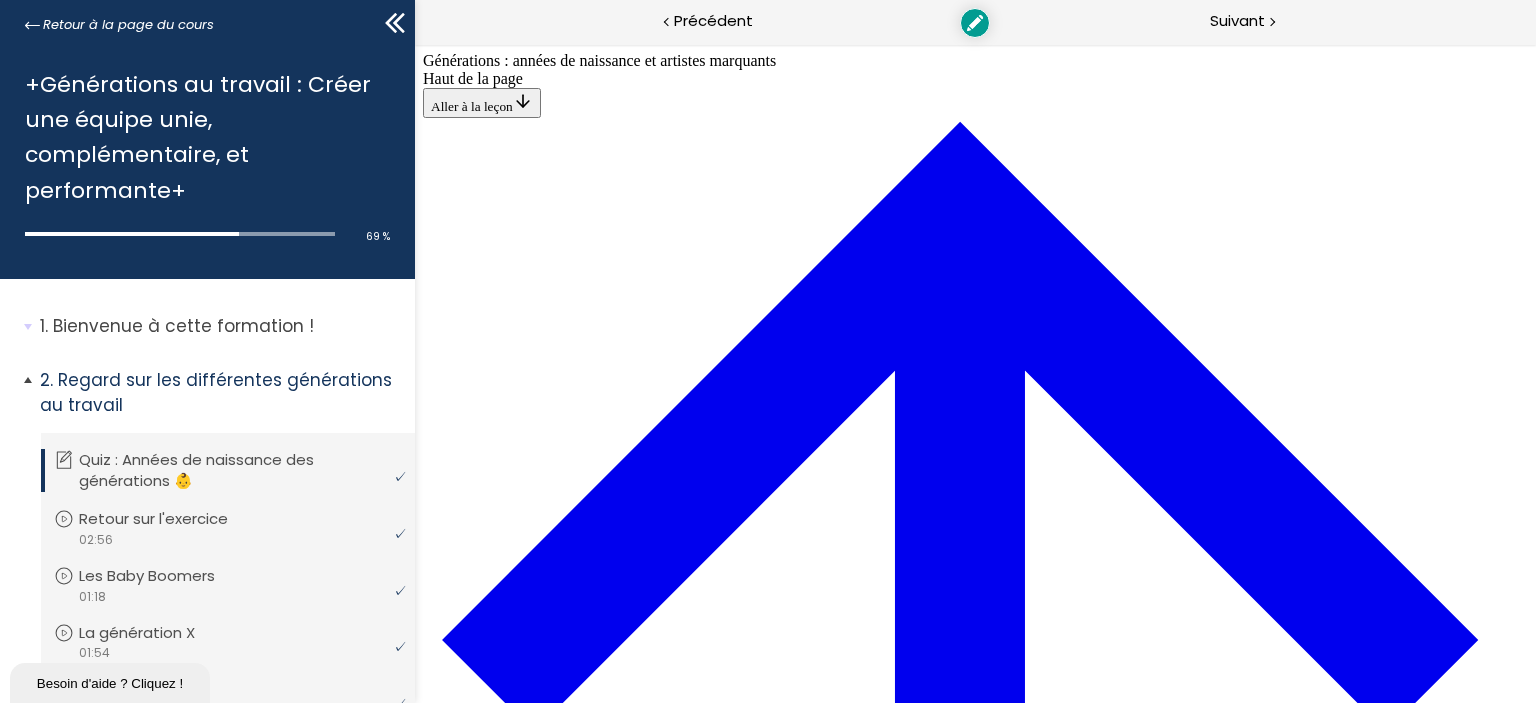 click on "Regard sur les différentes générations au travail" at bounding box center [220, 392] 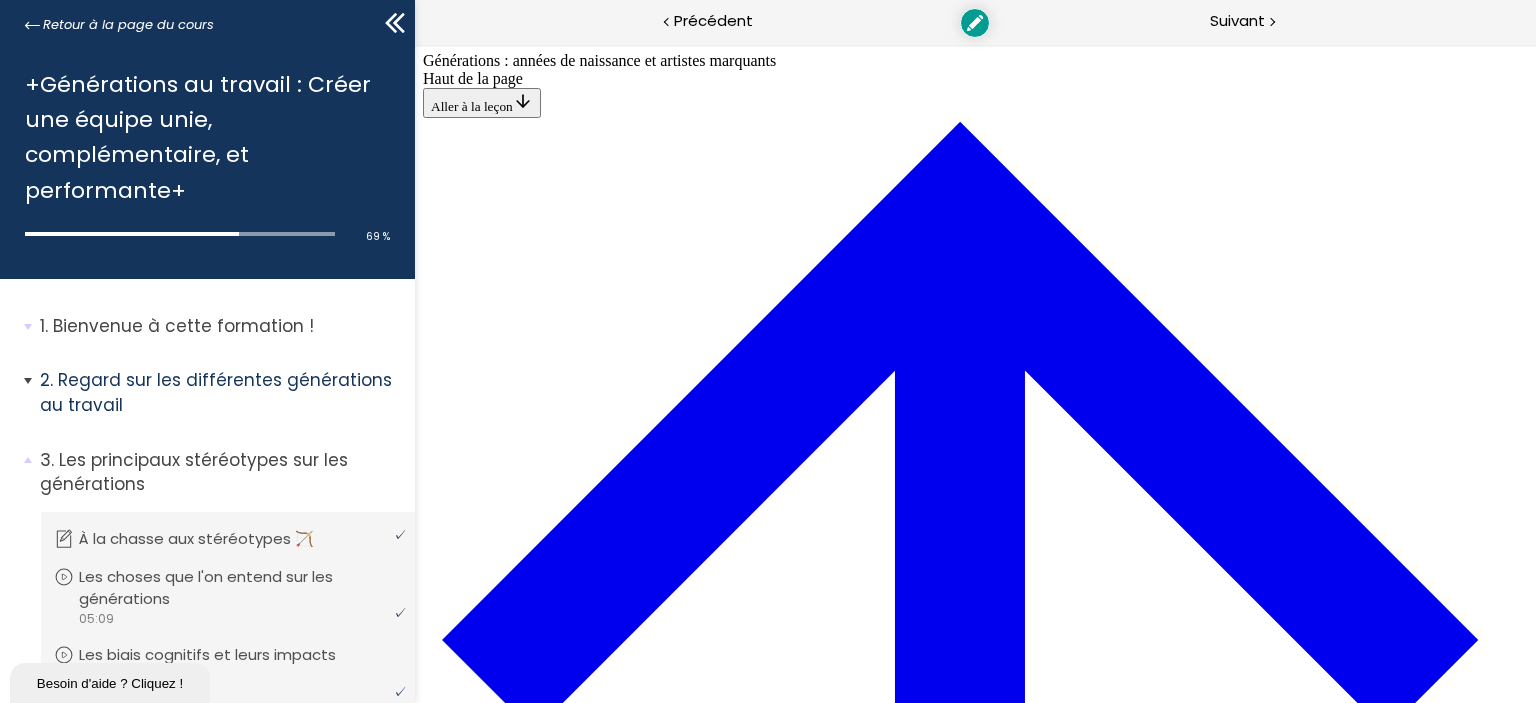 click on "Regard sur les différentes générations au travail" at bounding box center [220, 392] 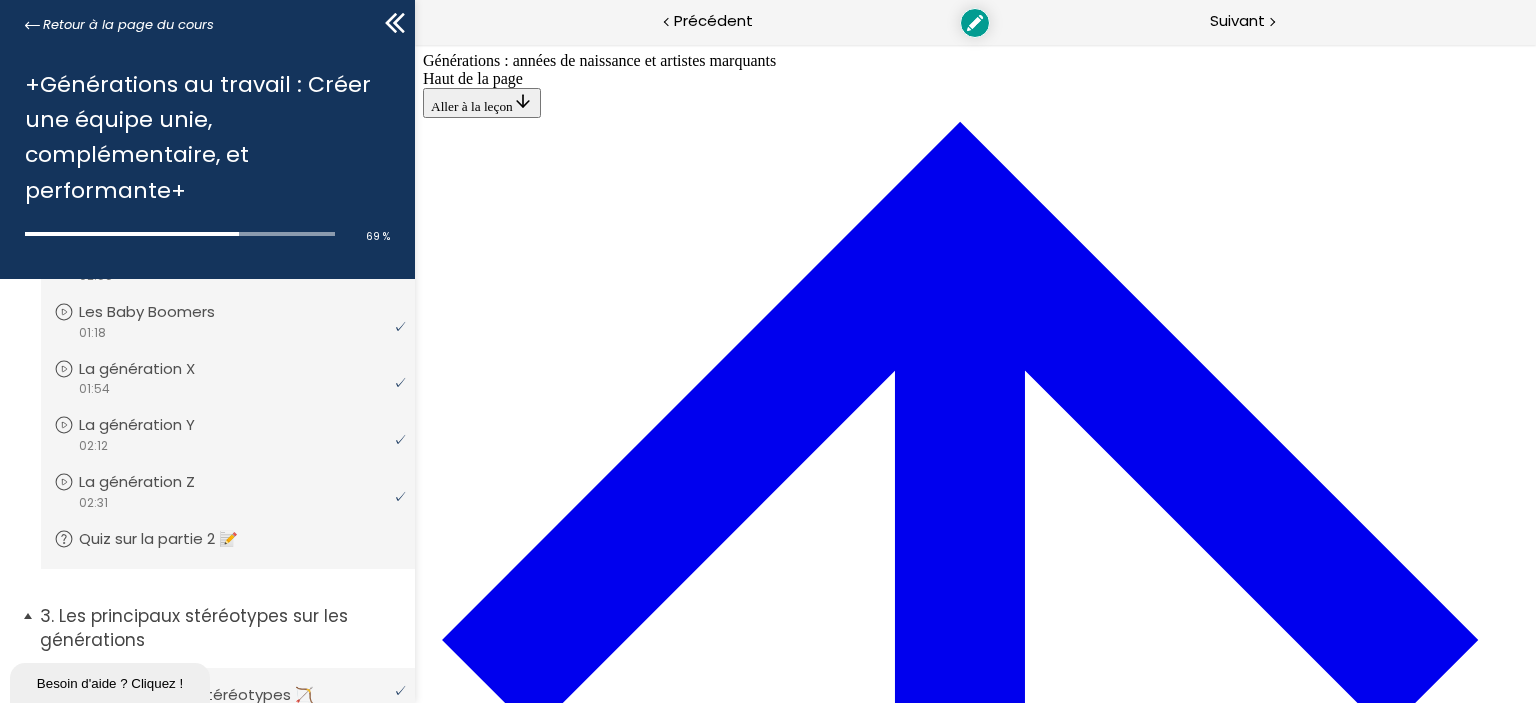 scroll, scrollTop: 333, scrollLeft: 0, axis: vertical 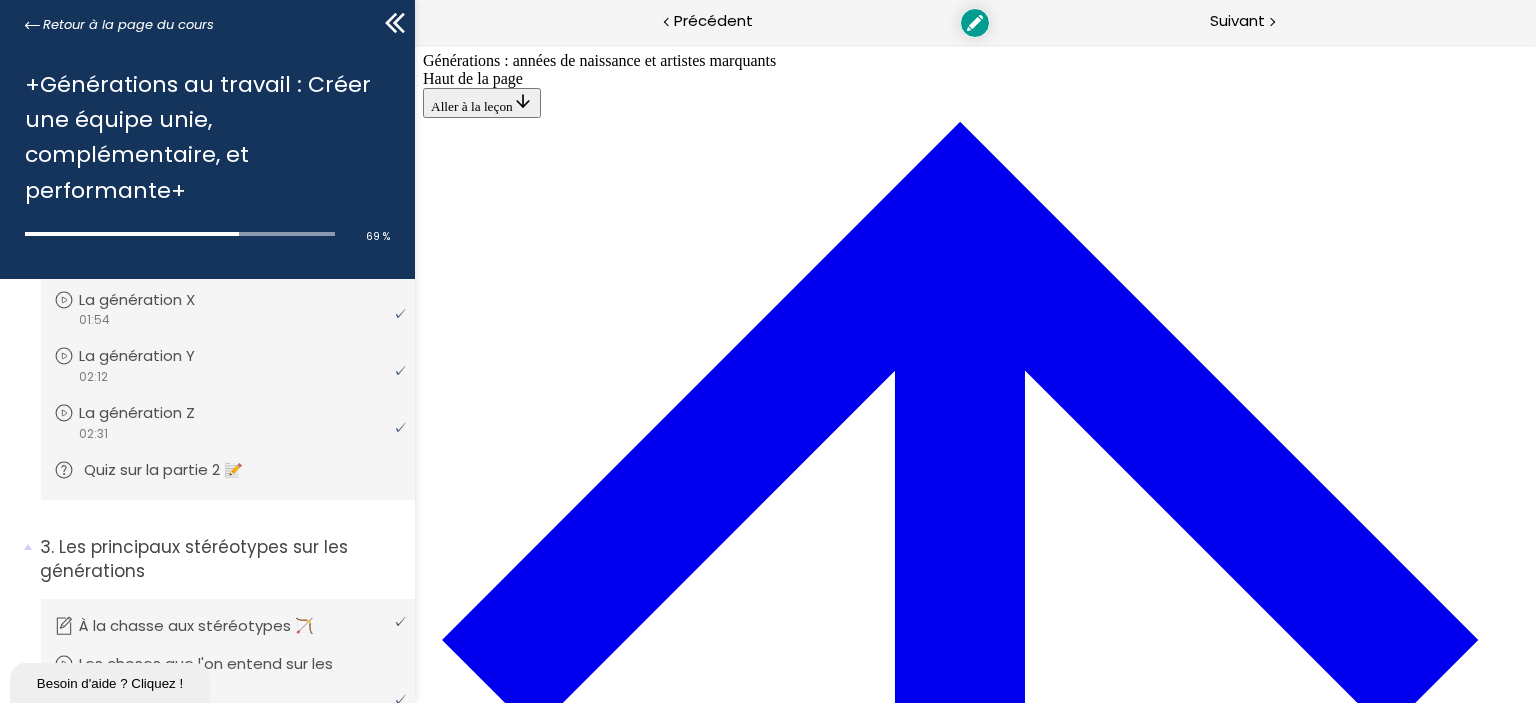 click on "Vous devez avoir terminé l'unité (Quiz sur la partie 2 📝) pour pouvoir continuer.
Quiz sur la partie 2 📝   Quiz" at bounding box center (228, 471) 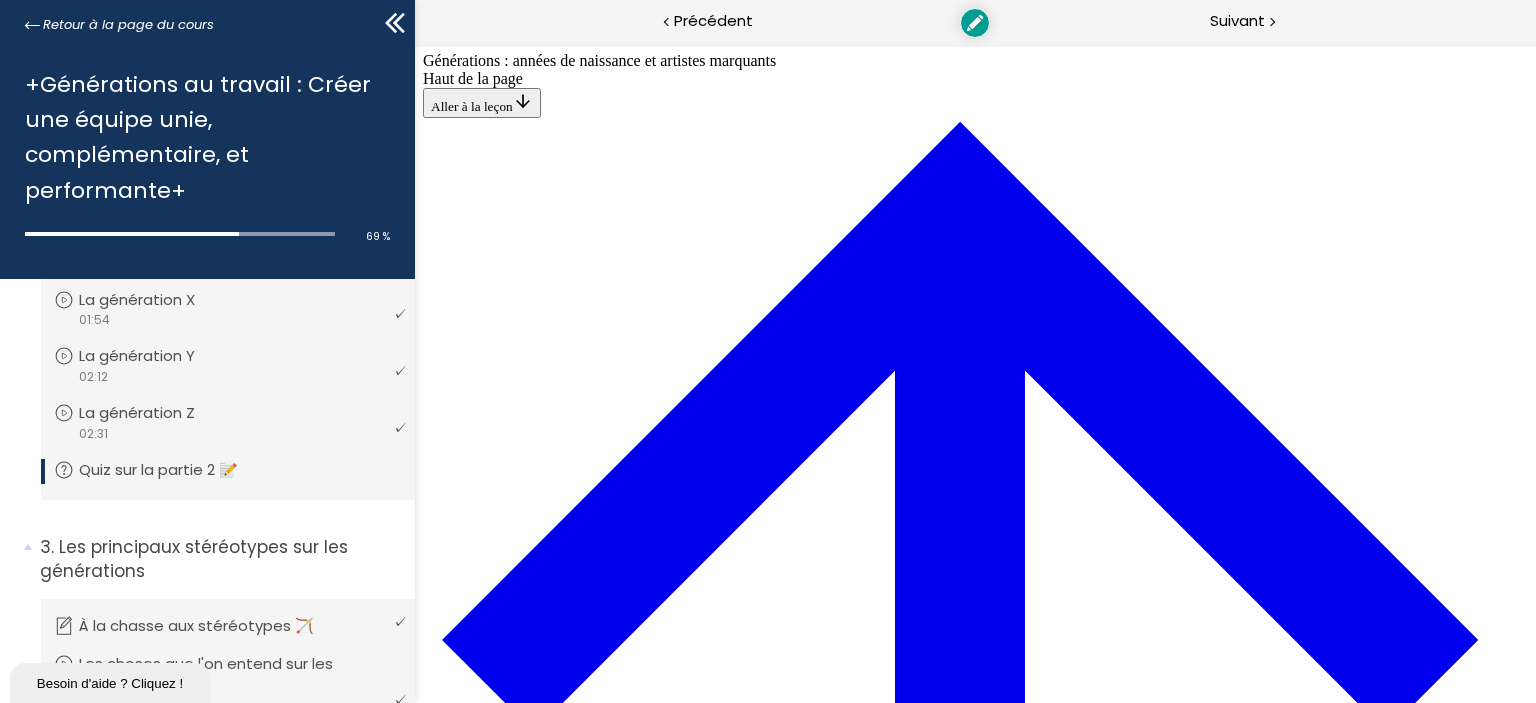 click on "Quiz sur la partie 2 📝" at bounding box center (173, 470) 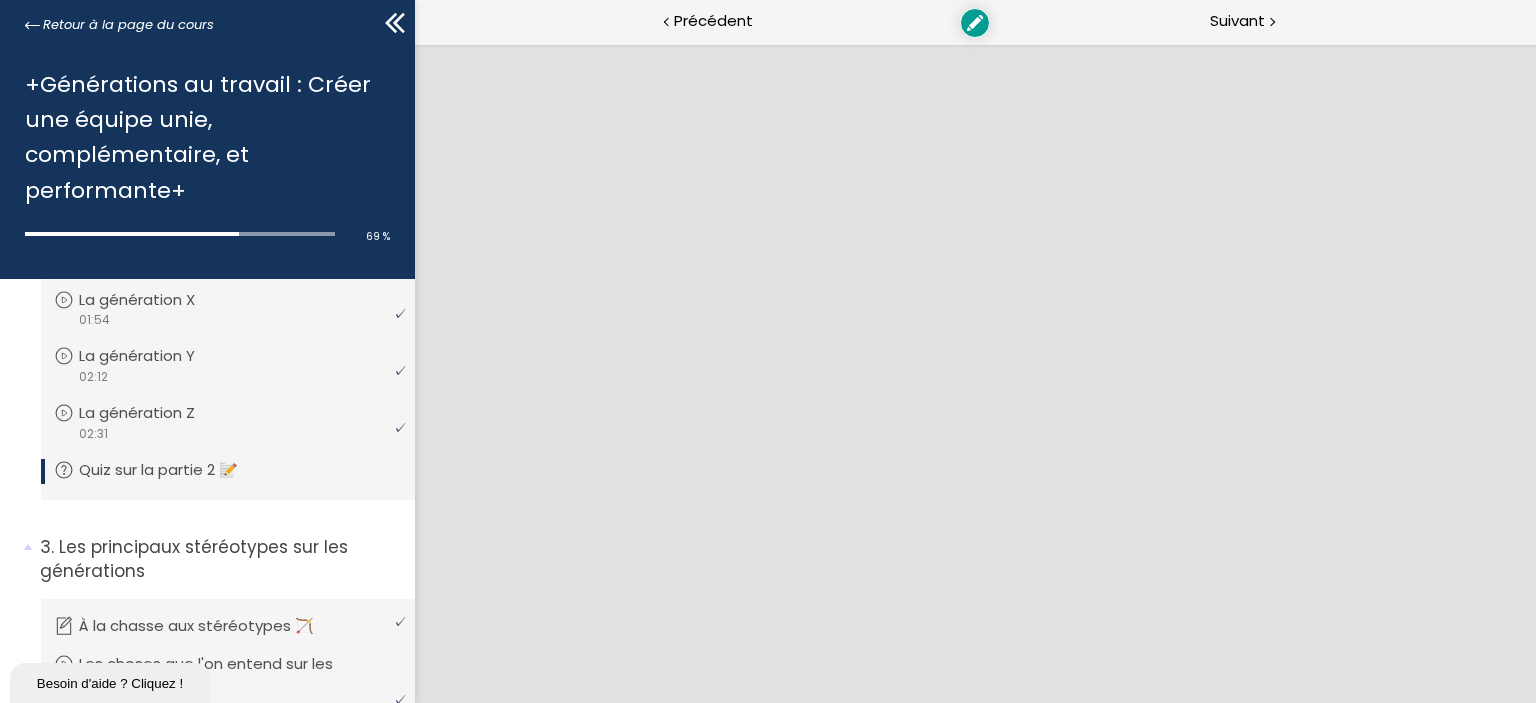 scroll, scrollTop: 0, scrollLeft: 0, axis: both 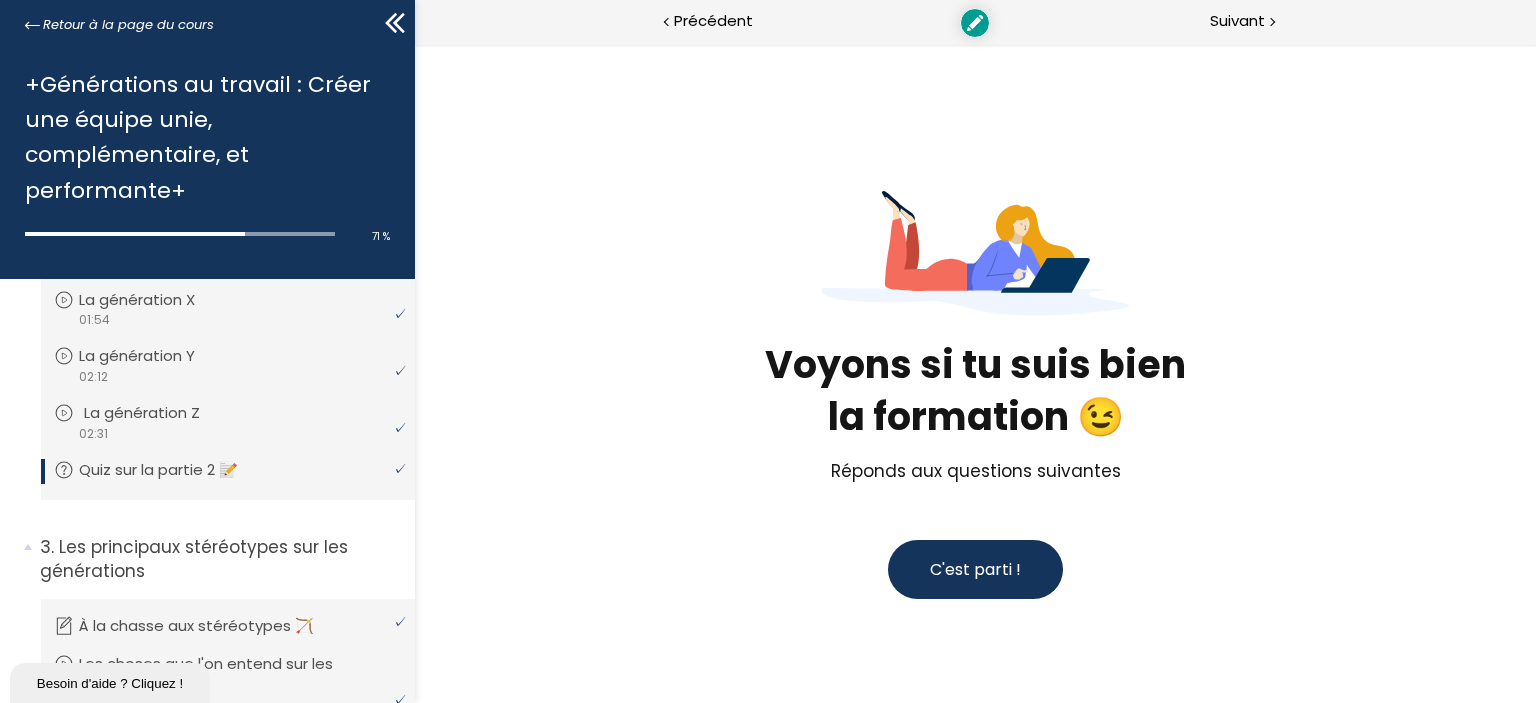 click on "La génération Z" at bounding box center [157, 413] 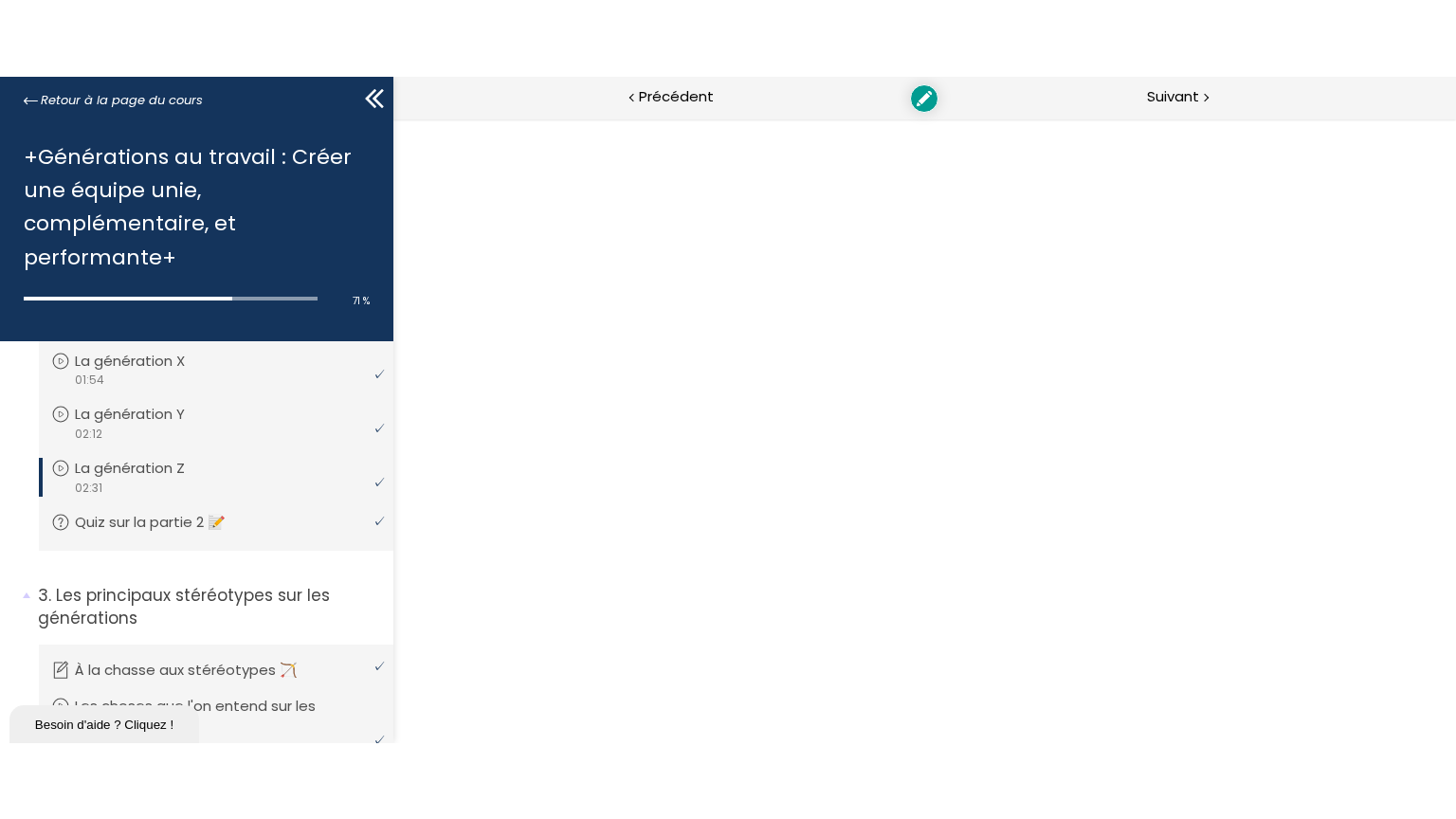 scroll, scrollTop: 0, scrollLeft: 0, axis: both 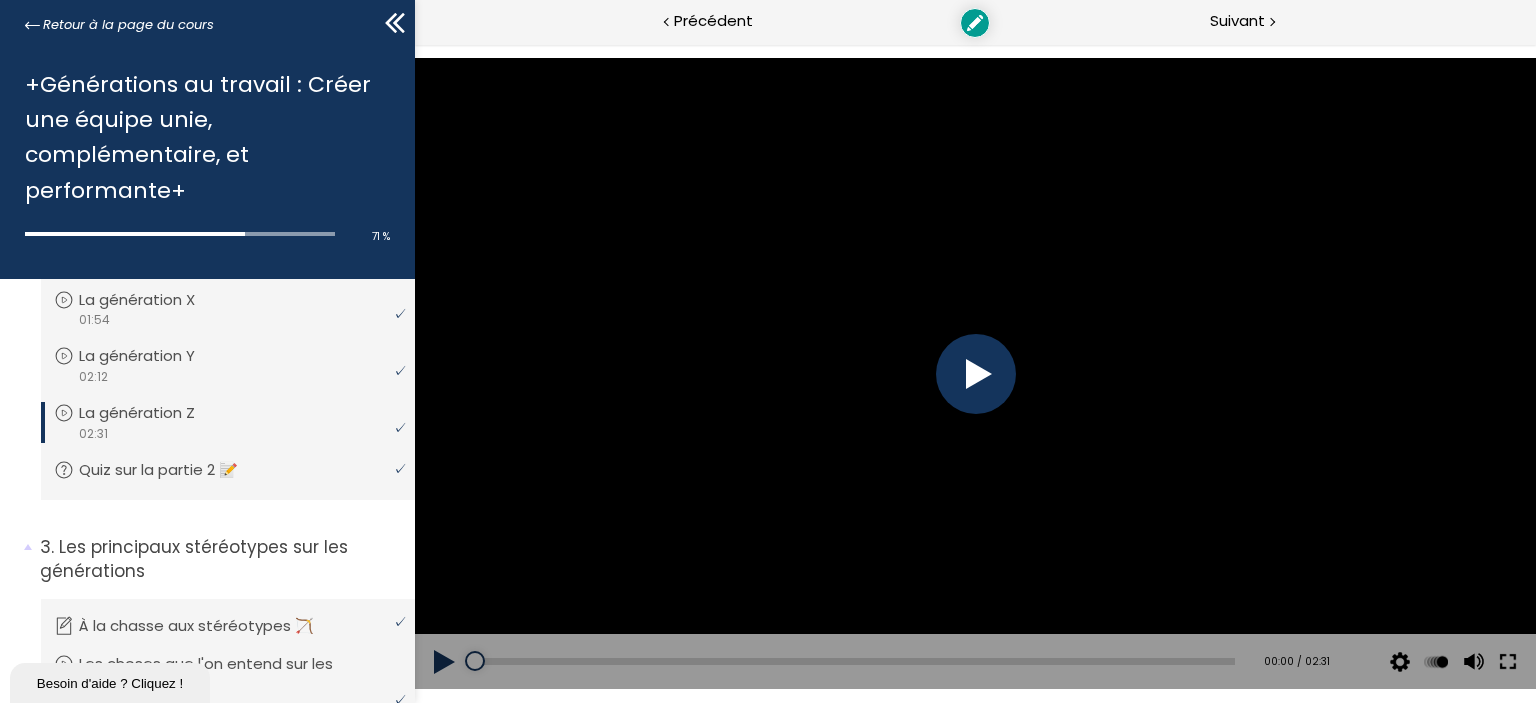 click at bounding box center [1507, 662] 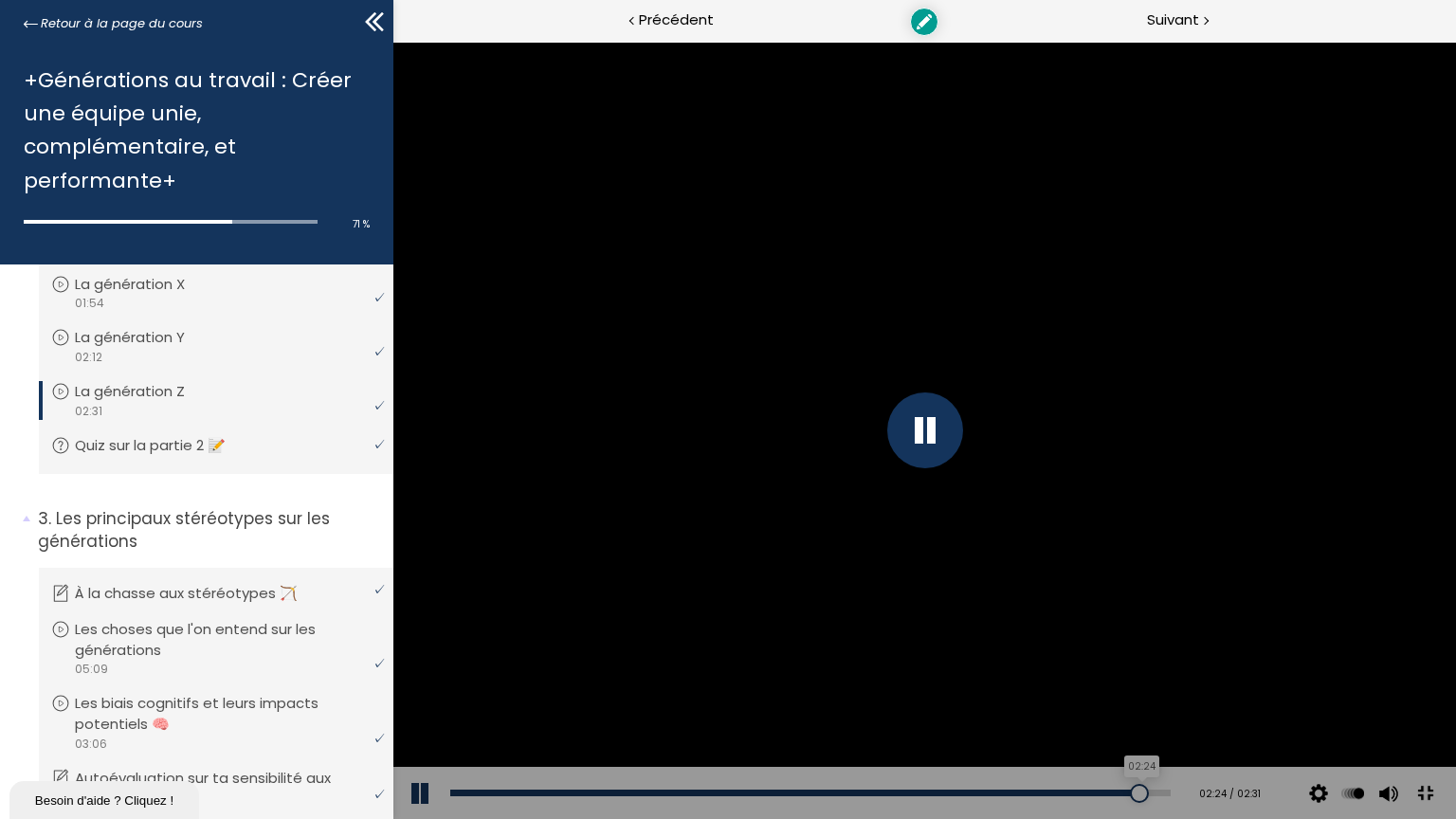 click on "02:24" at bounding box center [810, 792] 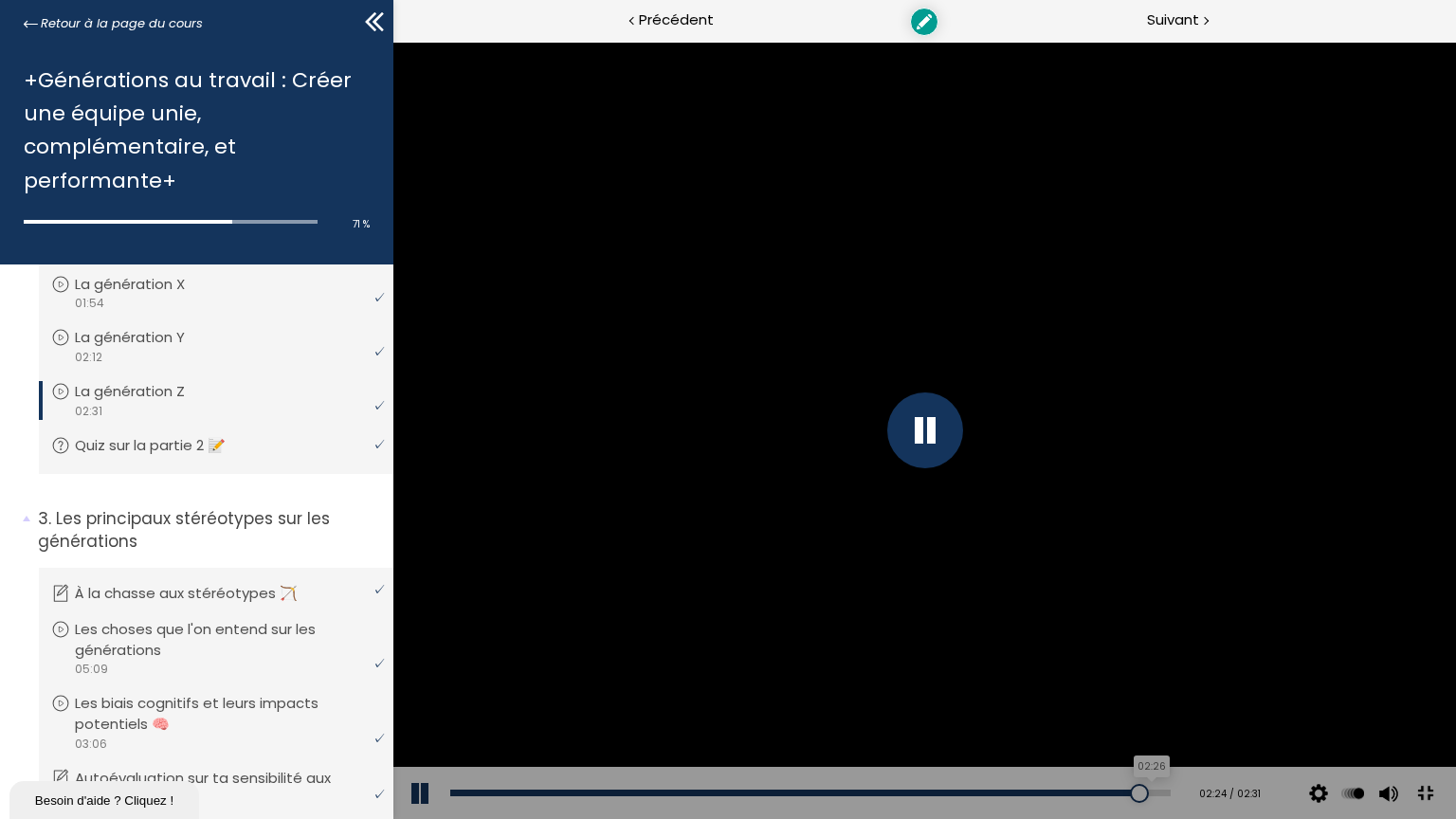 click on "02:26" at bounding box center (810, 792) 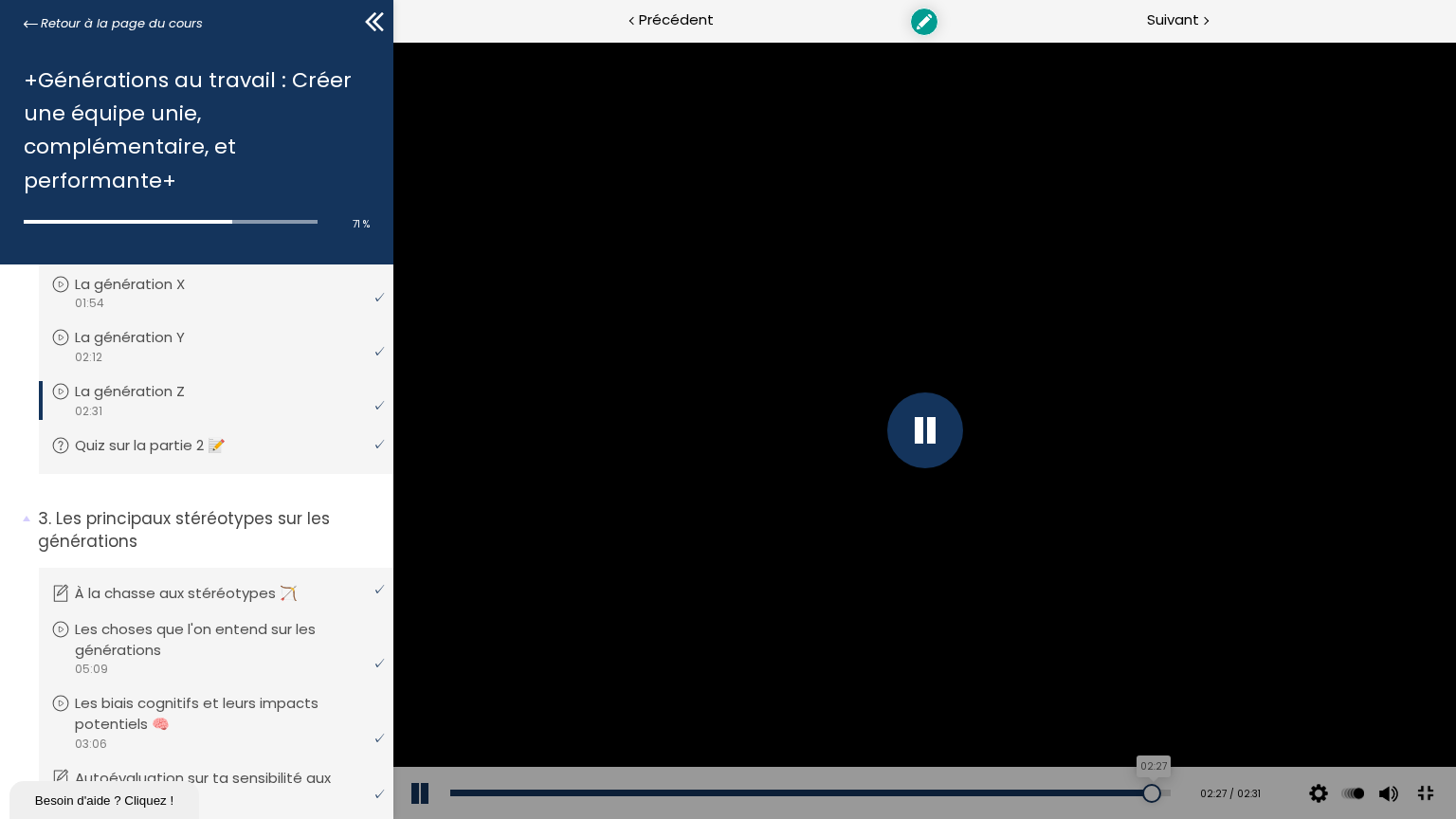 click at bounding box center (1151, 793) 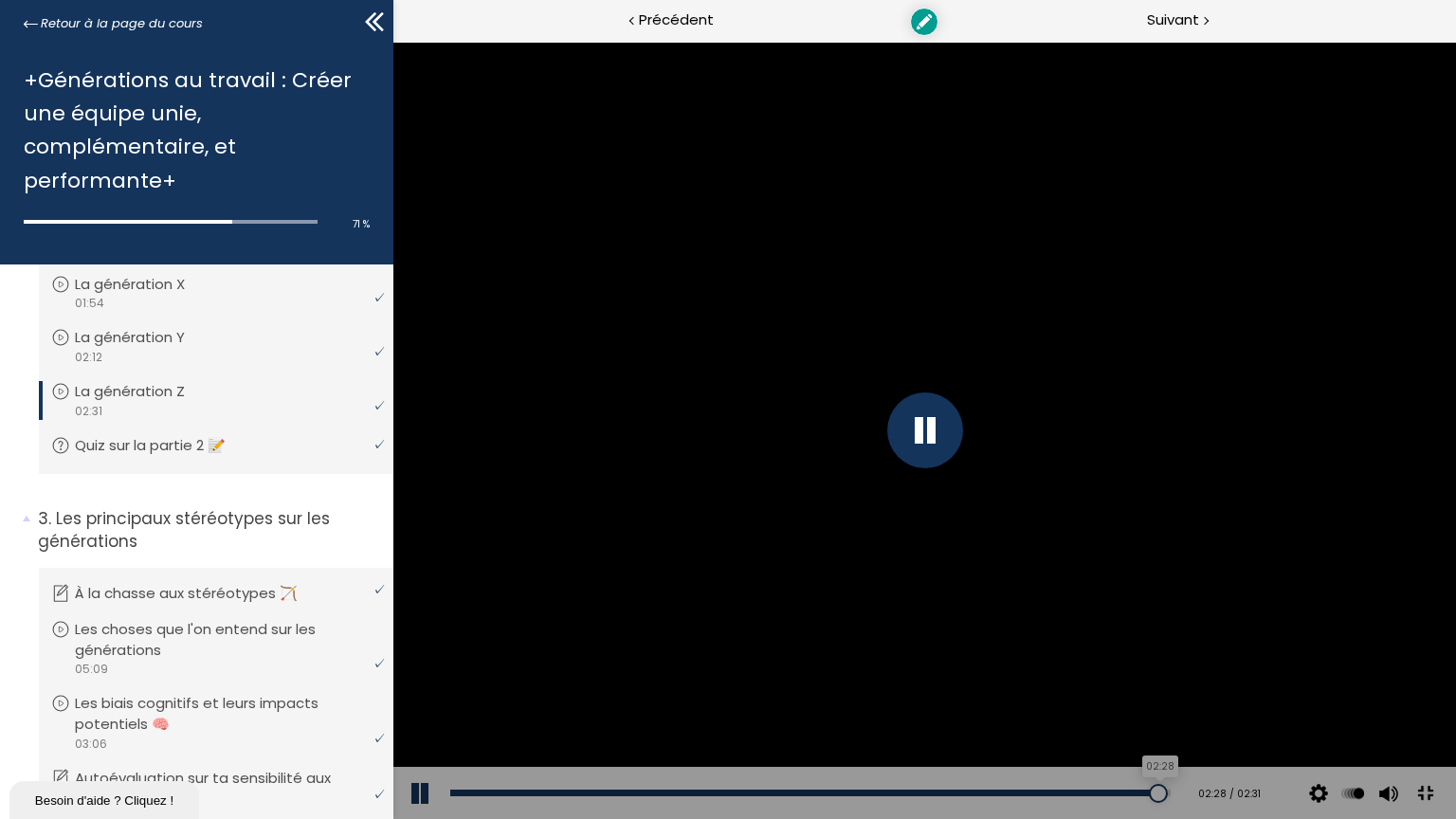 click at bounding box center [1157, 793] 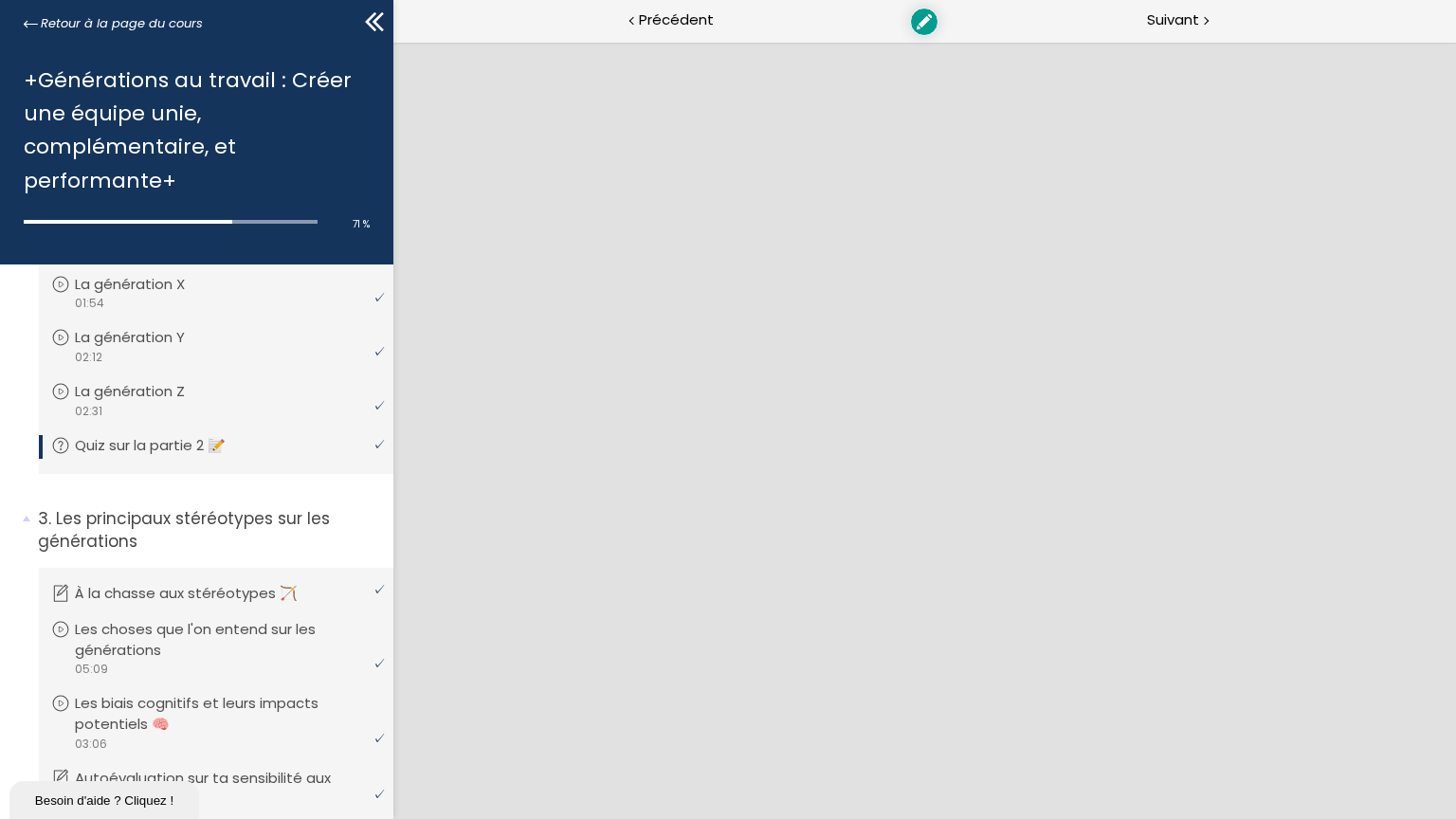 scroll, scrollTop: 0, scrollLeft: 0, axis: both 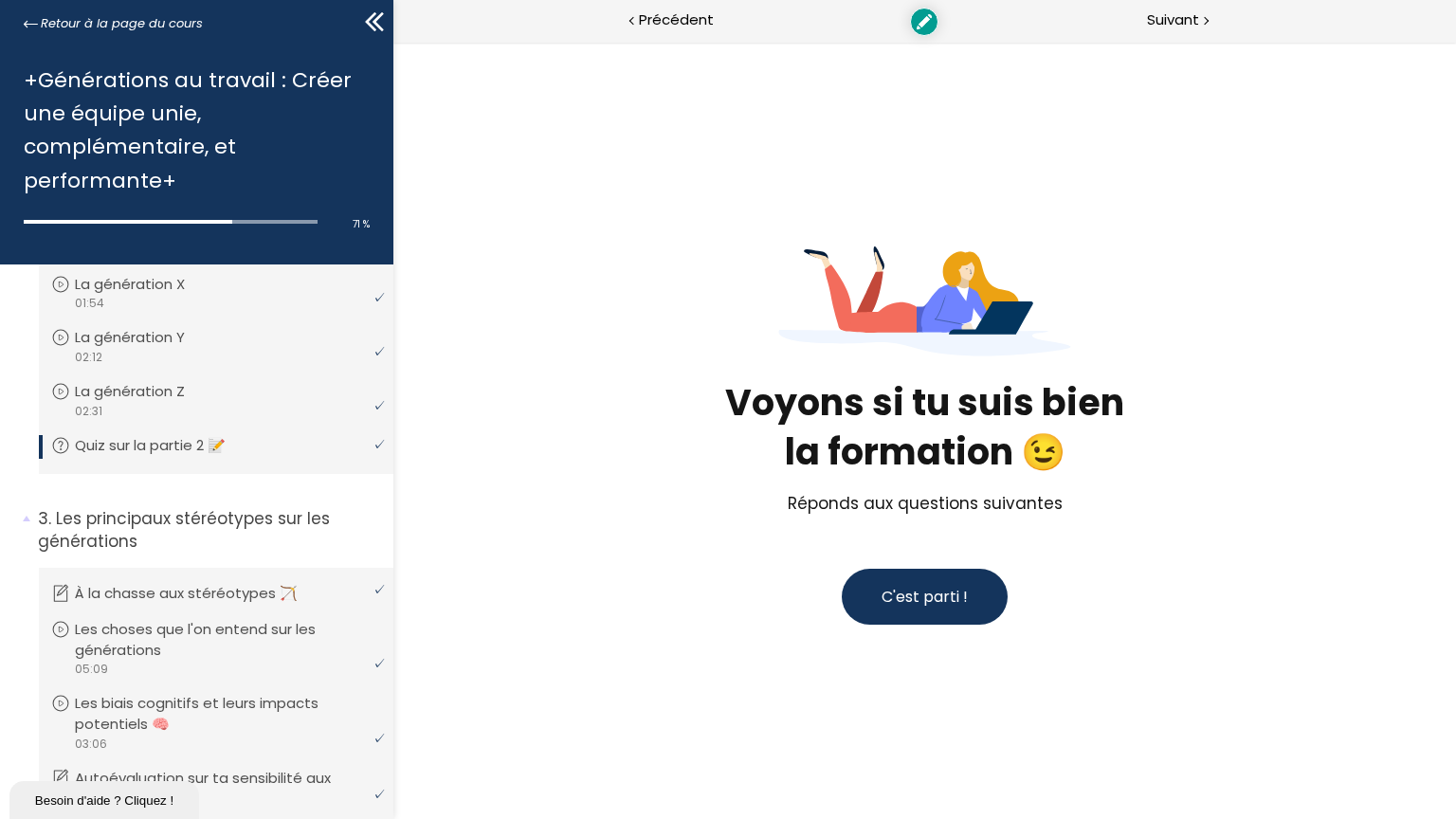 click on "Voyons si tu suis bien  la formation 😉 Réponds aux questions suivantes C'est parti !" at bounding box center (924, 430) 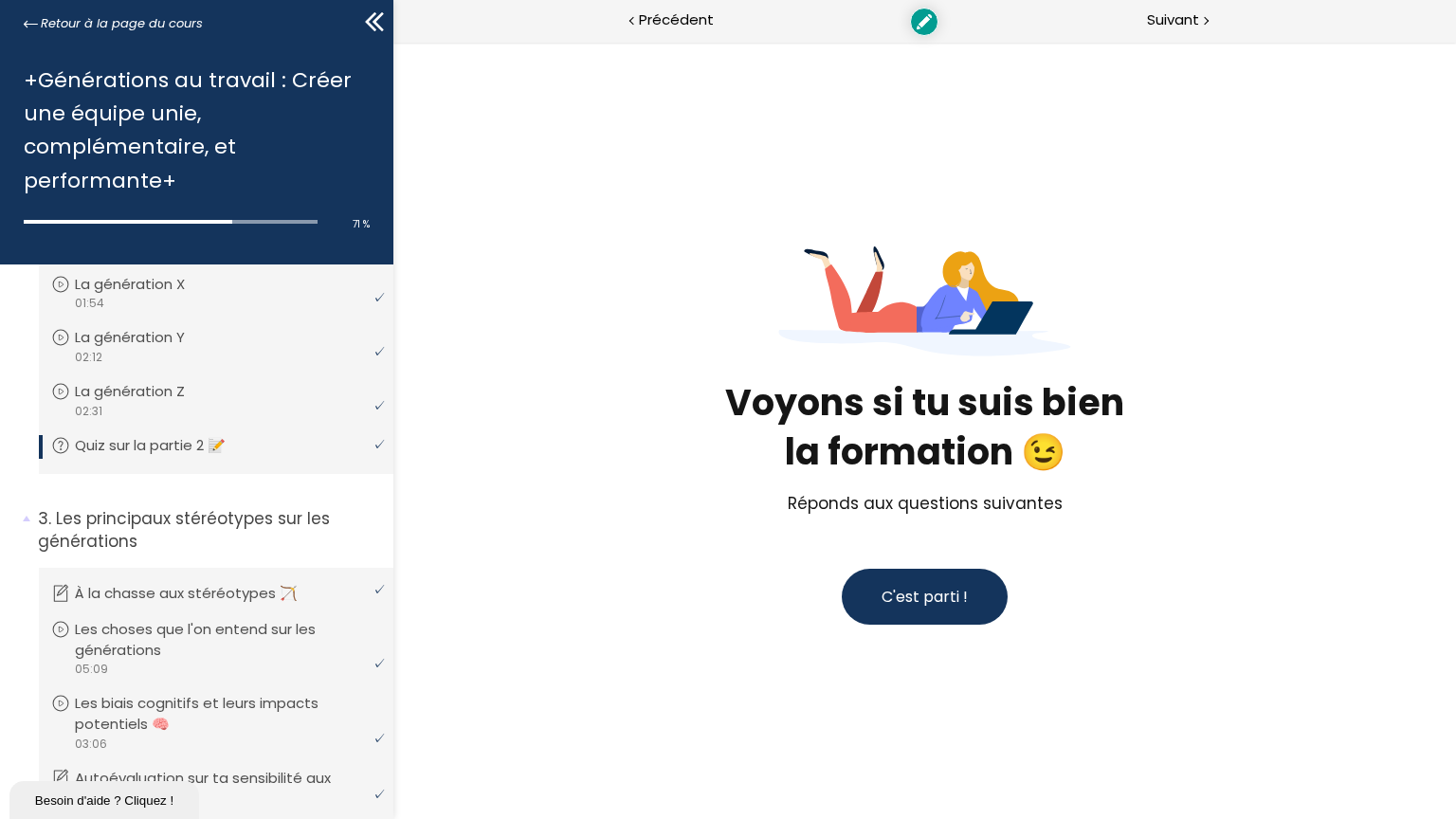 click on "C'est parti !" at bounding box center (923, 596) 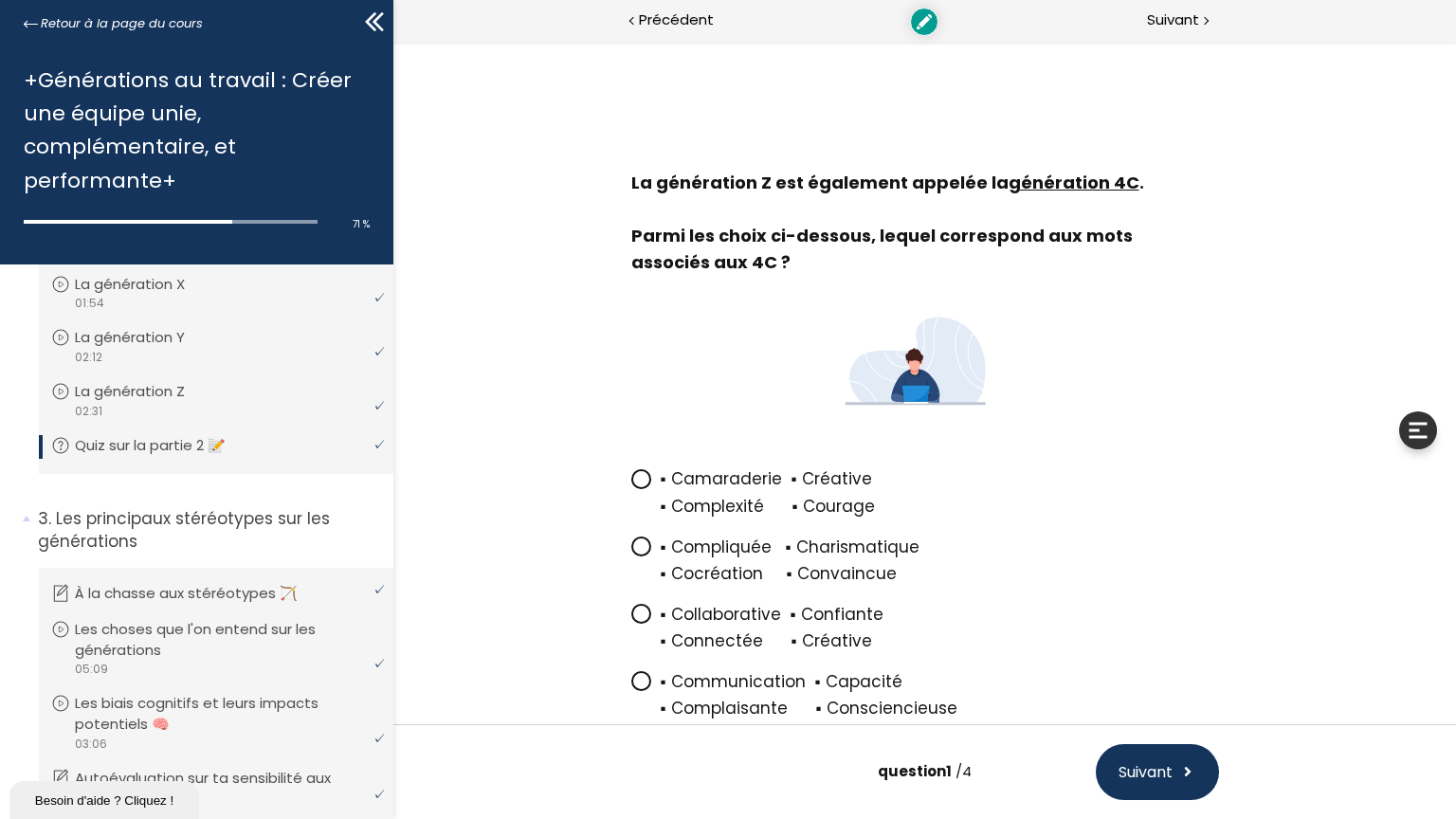 click on "▪ Cocréation     ▪ Convaincue" at bounding box center [938, 573] 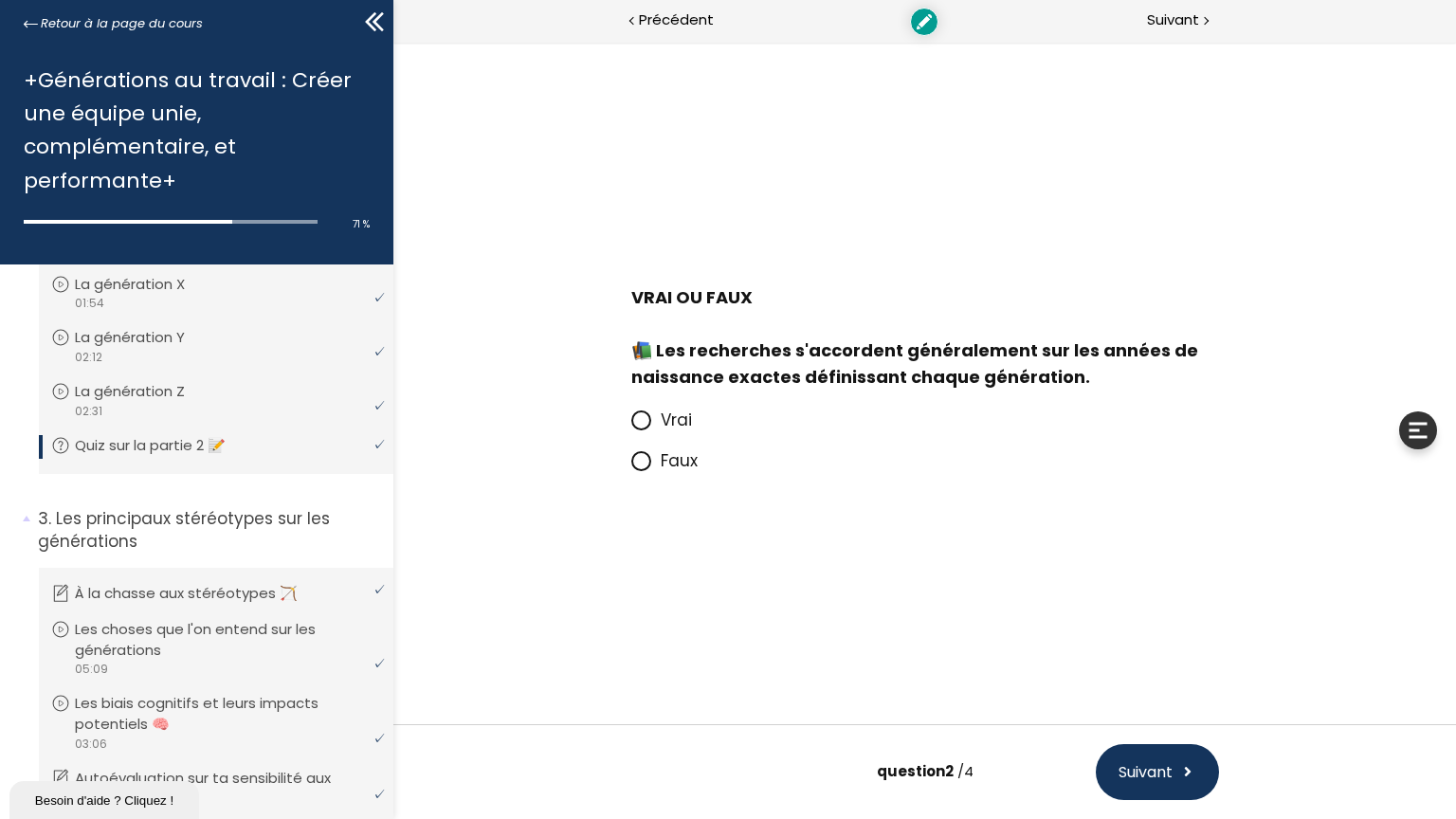click on "Suivant" at bounding box center [1144, 772] 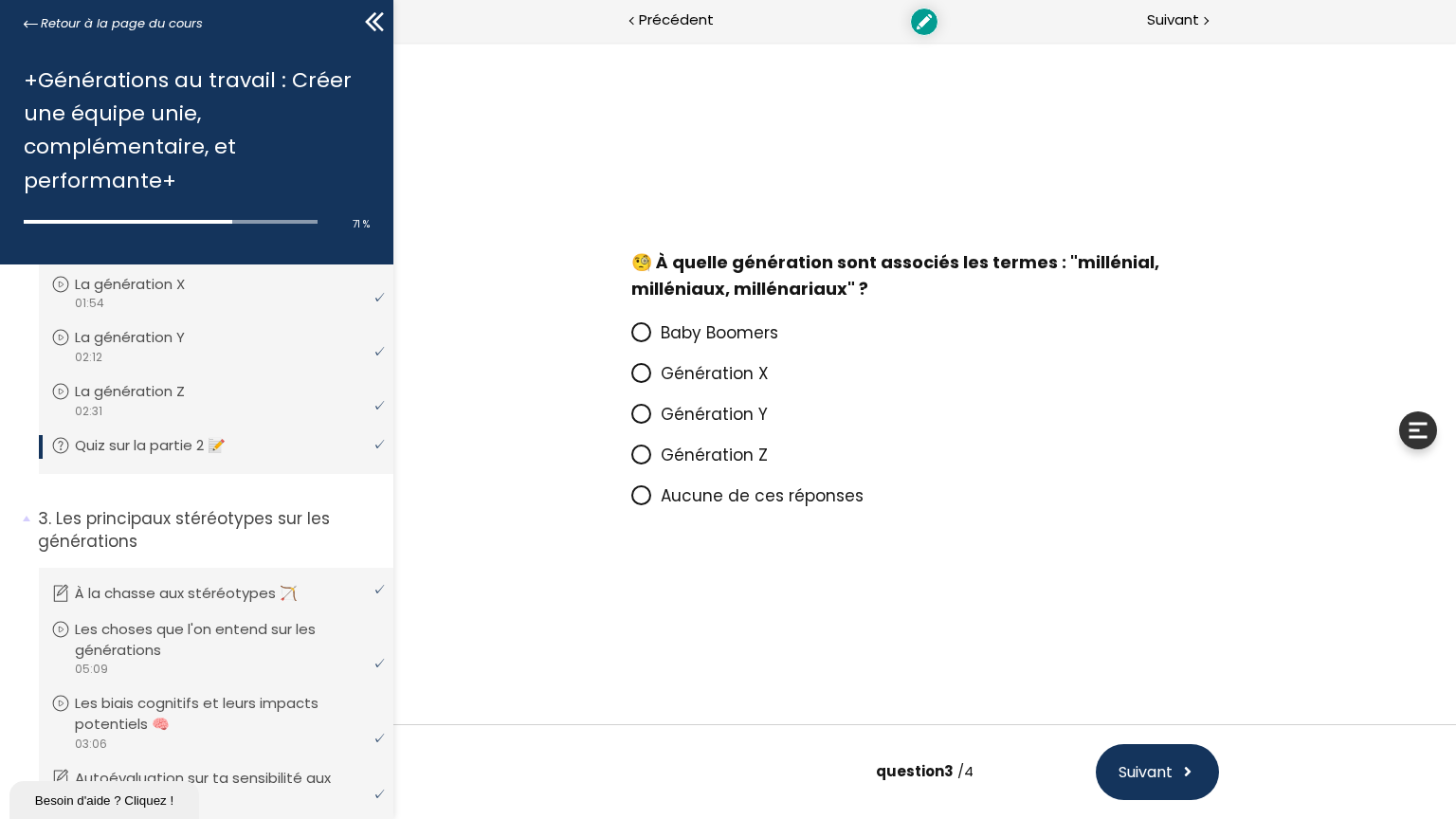 click on "Génération Z" at bounding box center [713, 455] 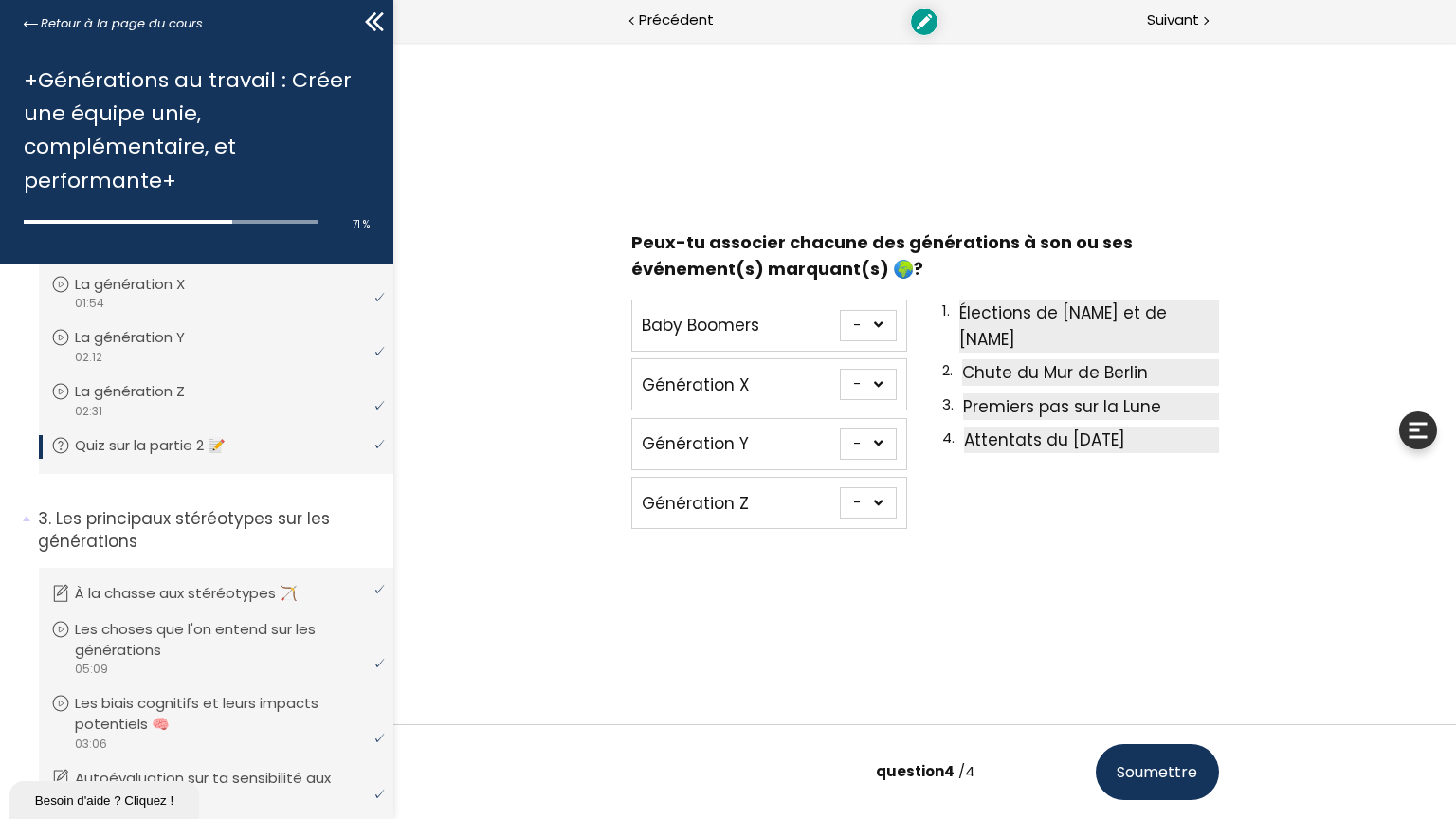 click on "Soumettre" at bounding box center (1156, 772) 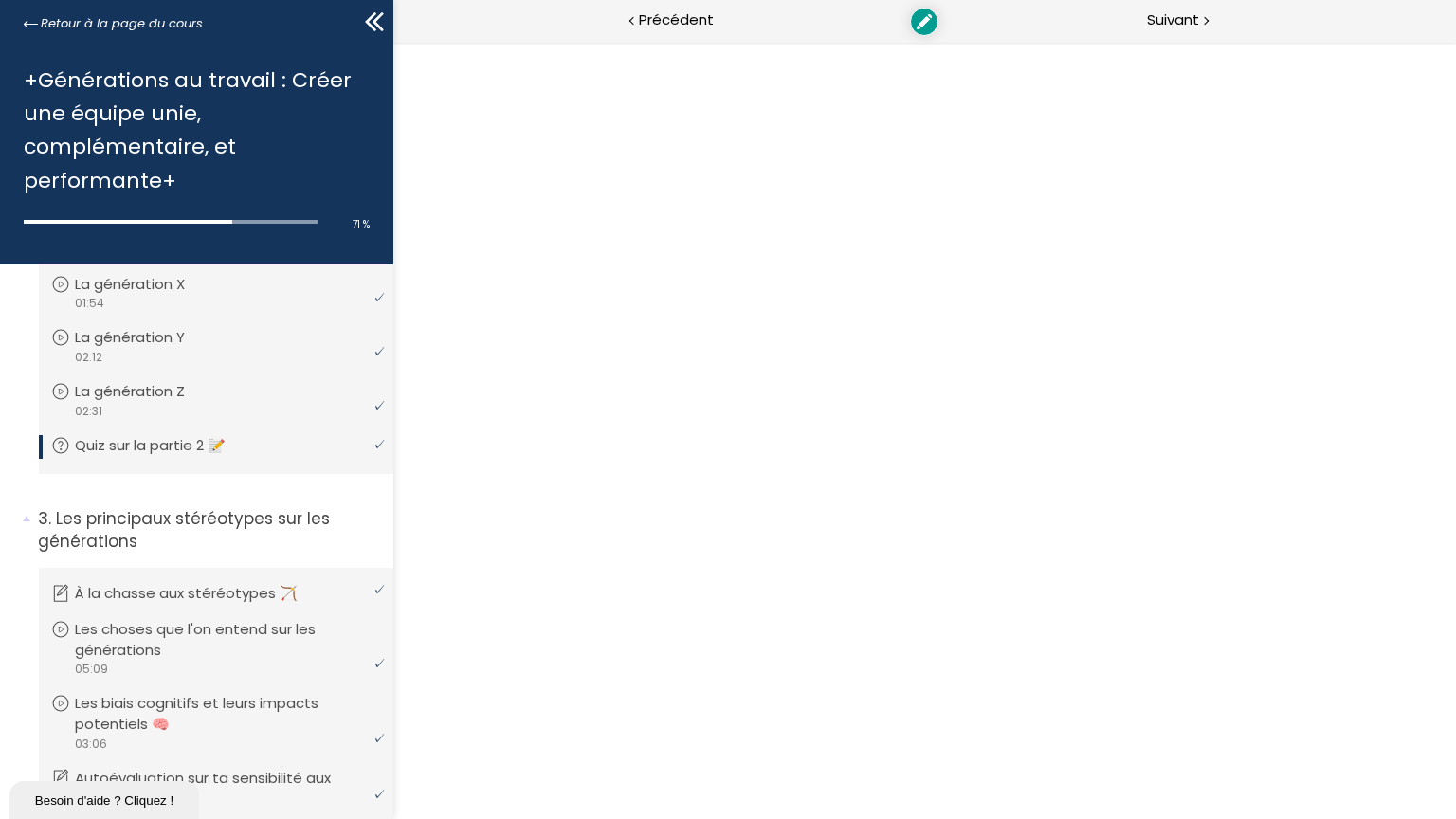 click on "Génération Y   -
1
2
3
4" at bounding box center (768, 491) 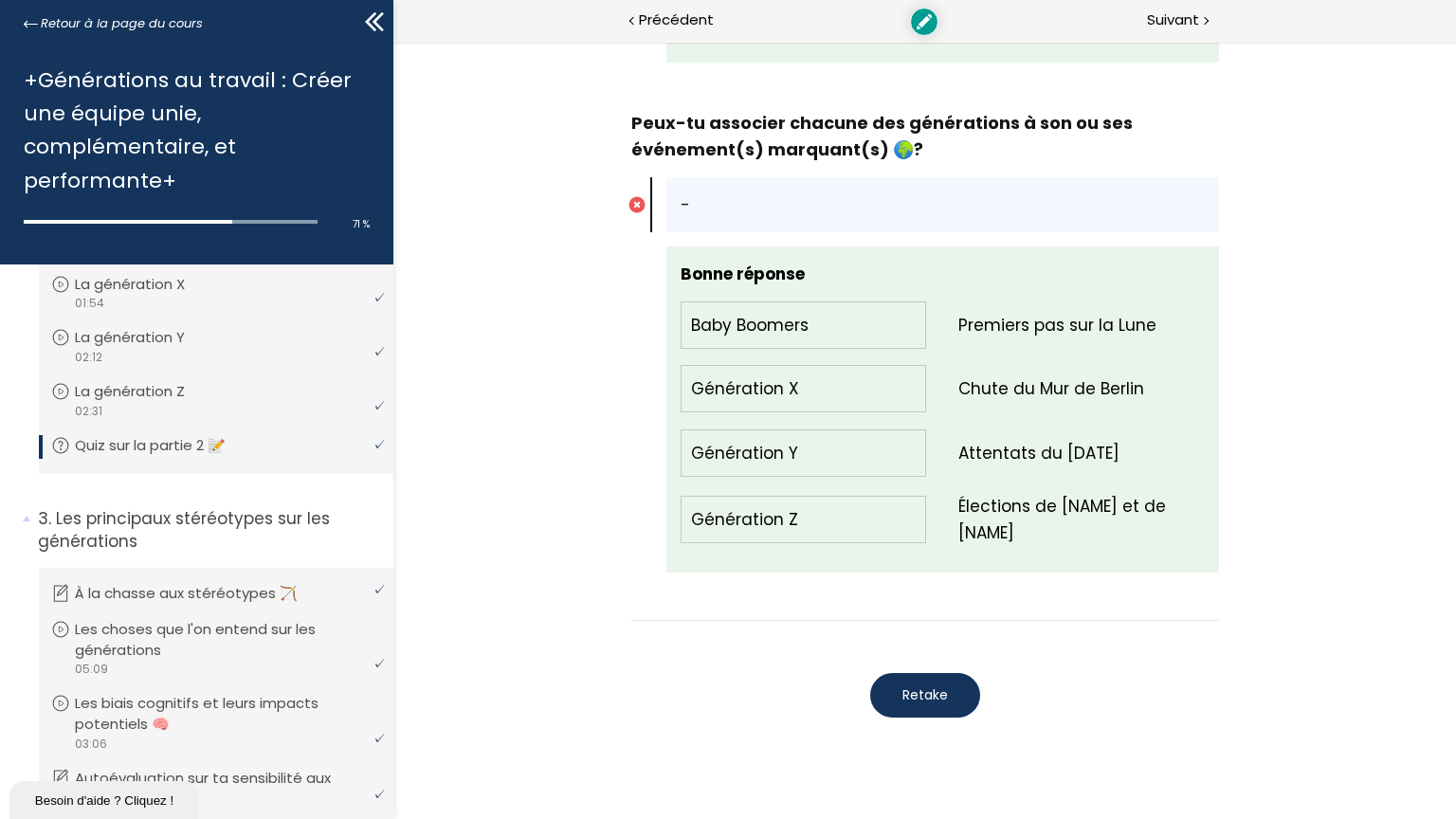 scroll, scrollTop: 2062, scrollLeft: 0, axis: vertical 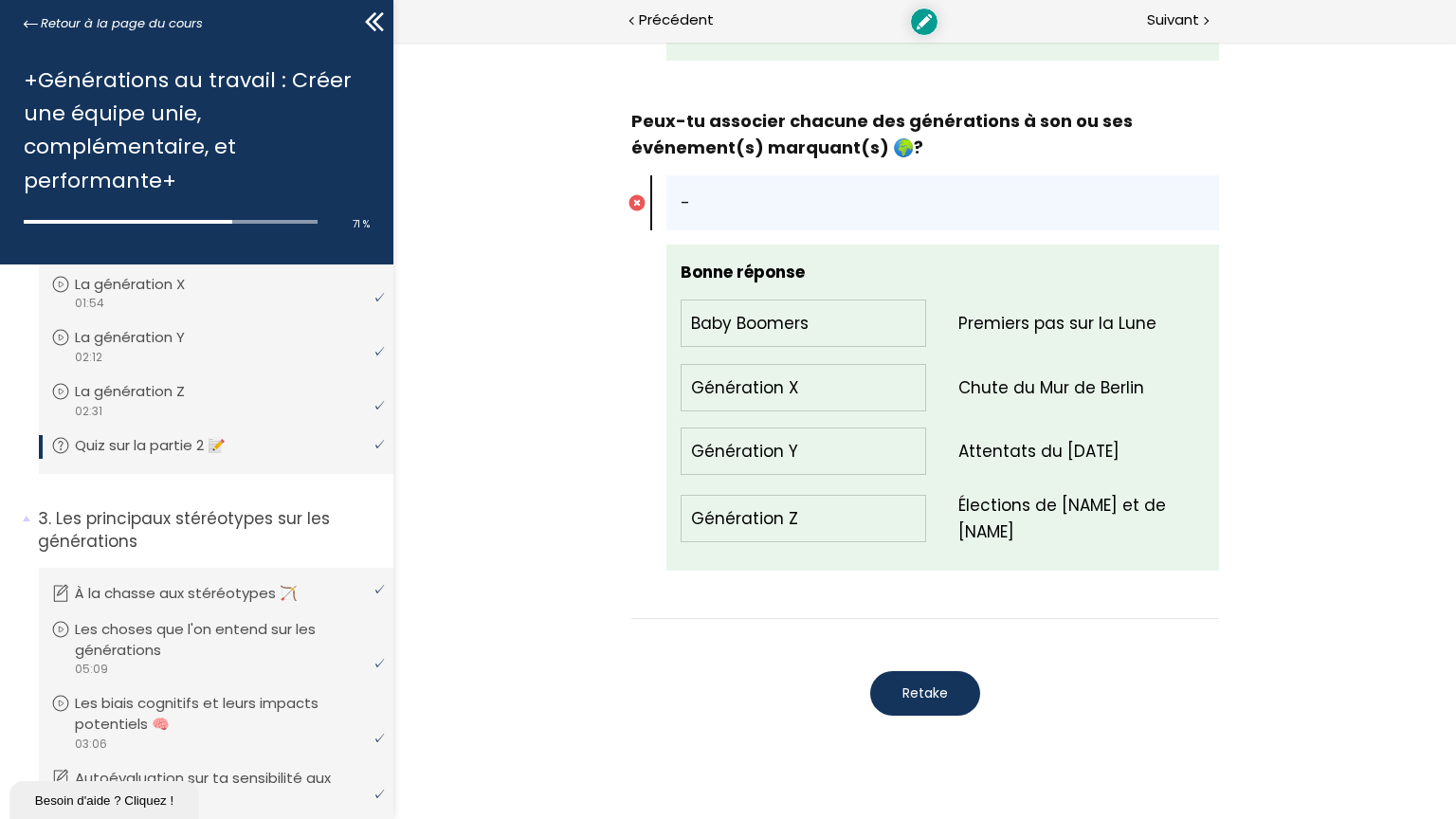 click on "Retake" at bounding box center (924, 693) 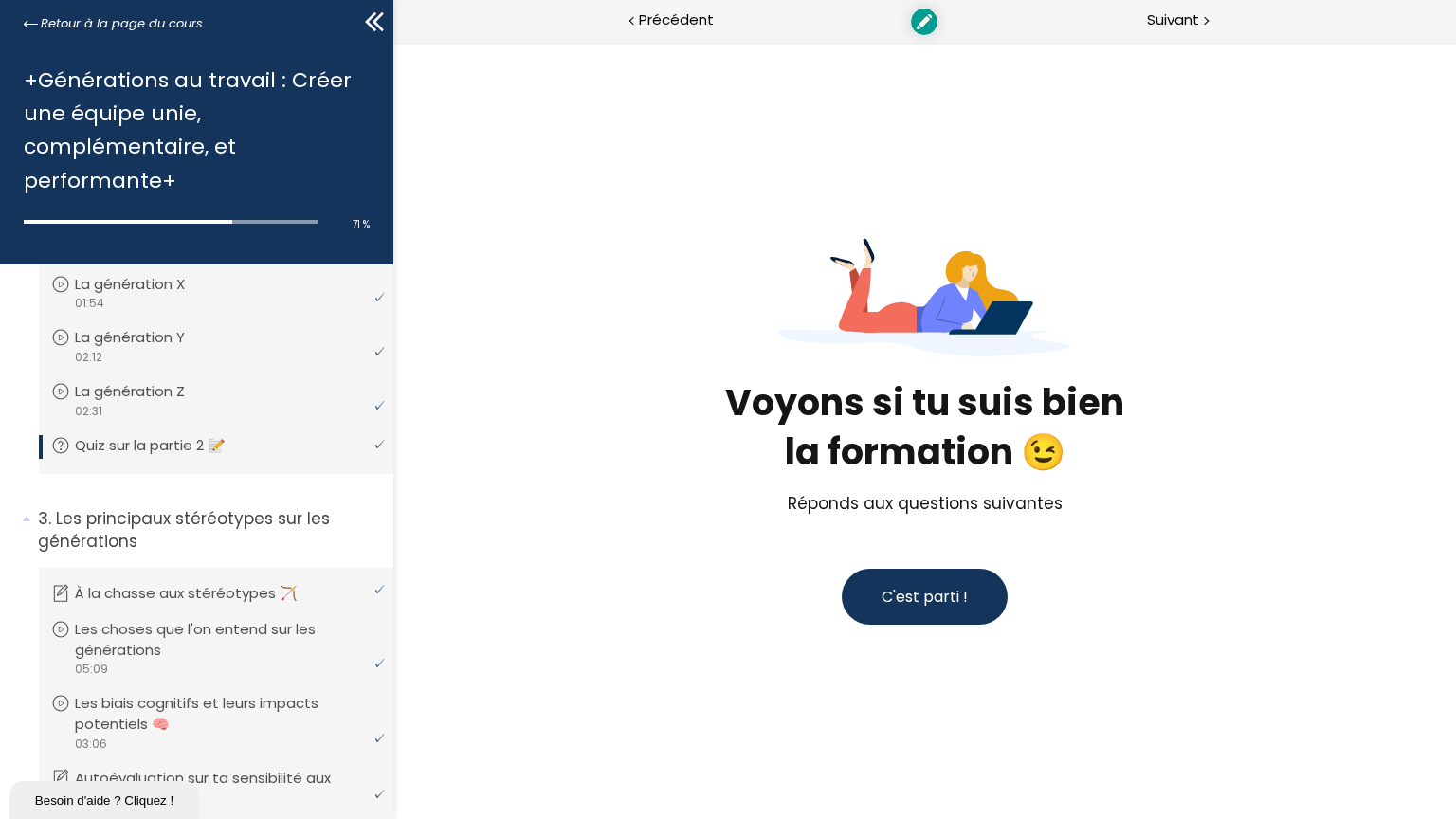 scroll, scrollTop: 0, scrollLeft: 0, axis: both 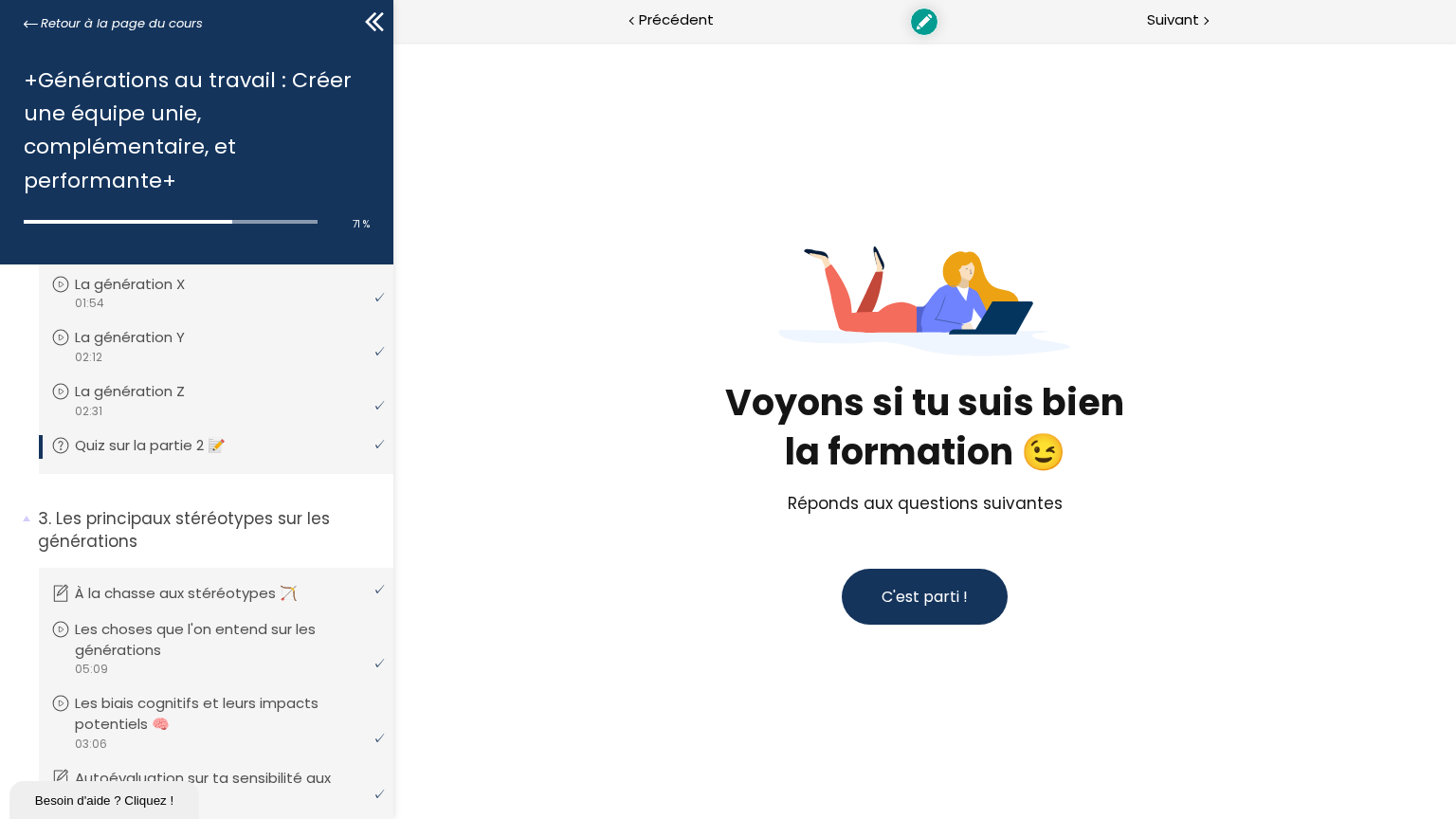 click on "C'est parti !" at bounding box center [923, 596] 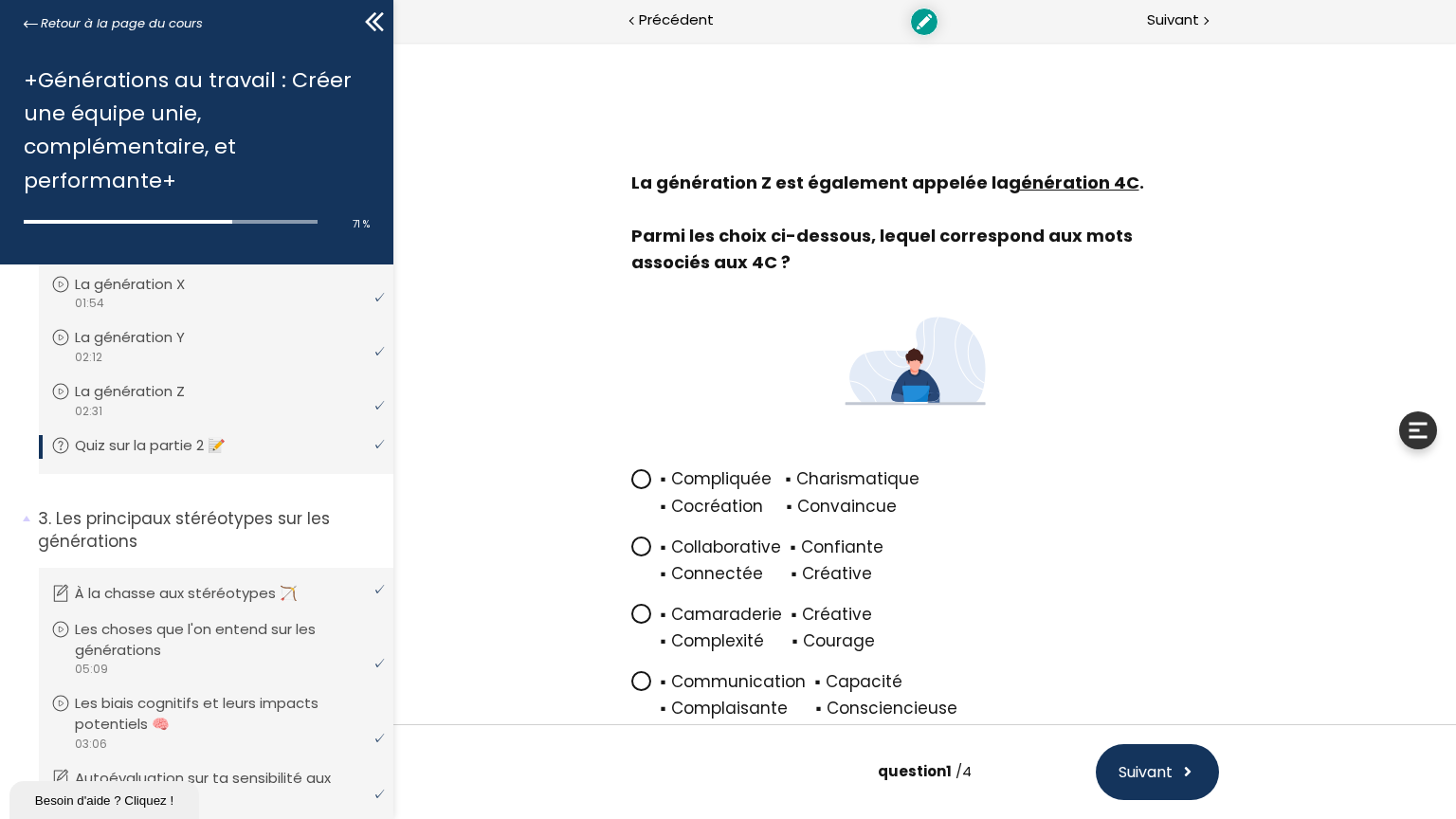 scroll, scrollTop: 87, scrollLeft: 0, axis: vertical 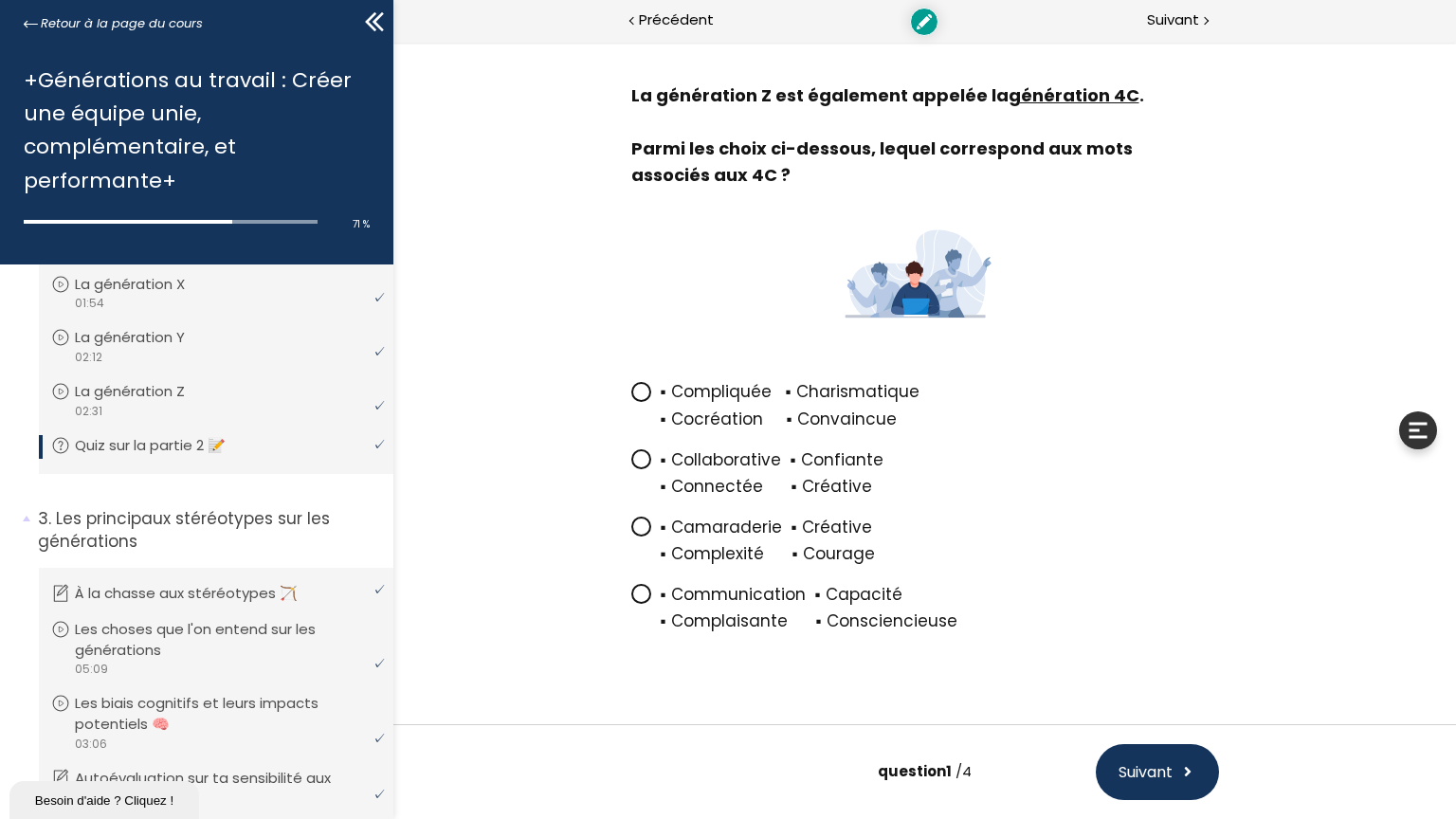 click on "▪ Communication  ▪ Capacité ▪ Complaisante      ▪ Consciencieuse" at bounding box center (924, 607) 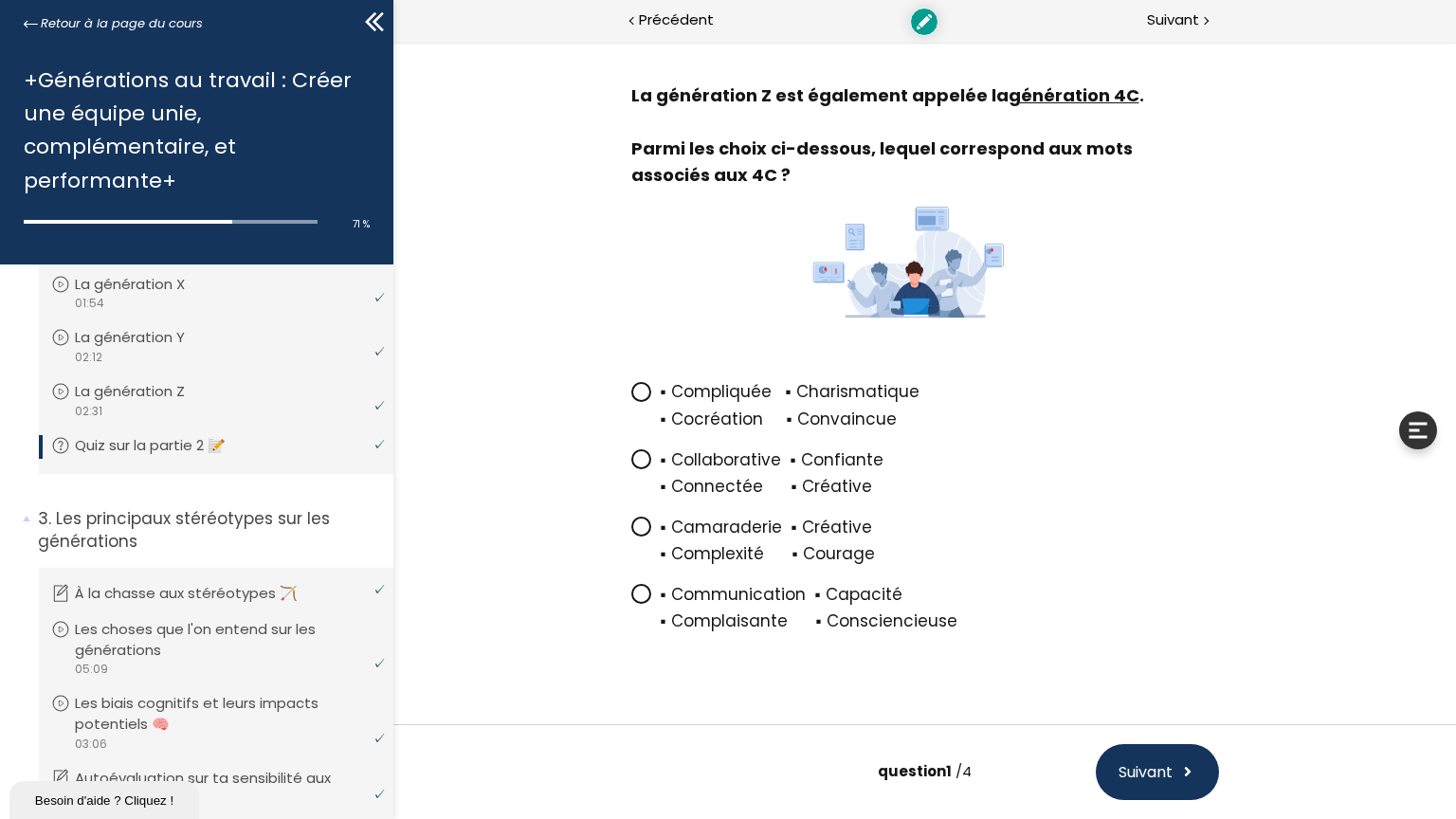 click on "▪ Camaraderie  ▪ Créative ▪ Complexité      ▪ Courage" at bounding box center [938, 541] 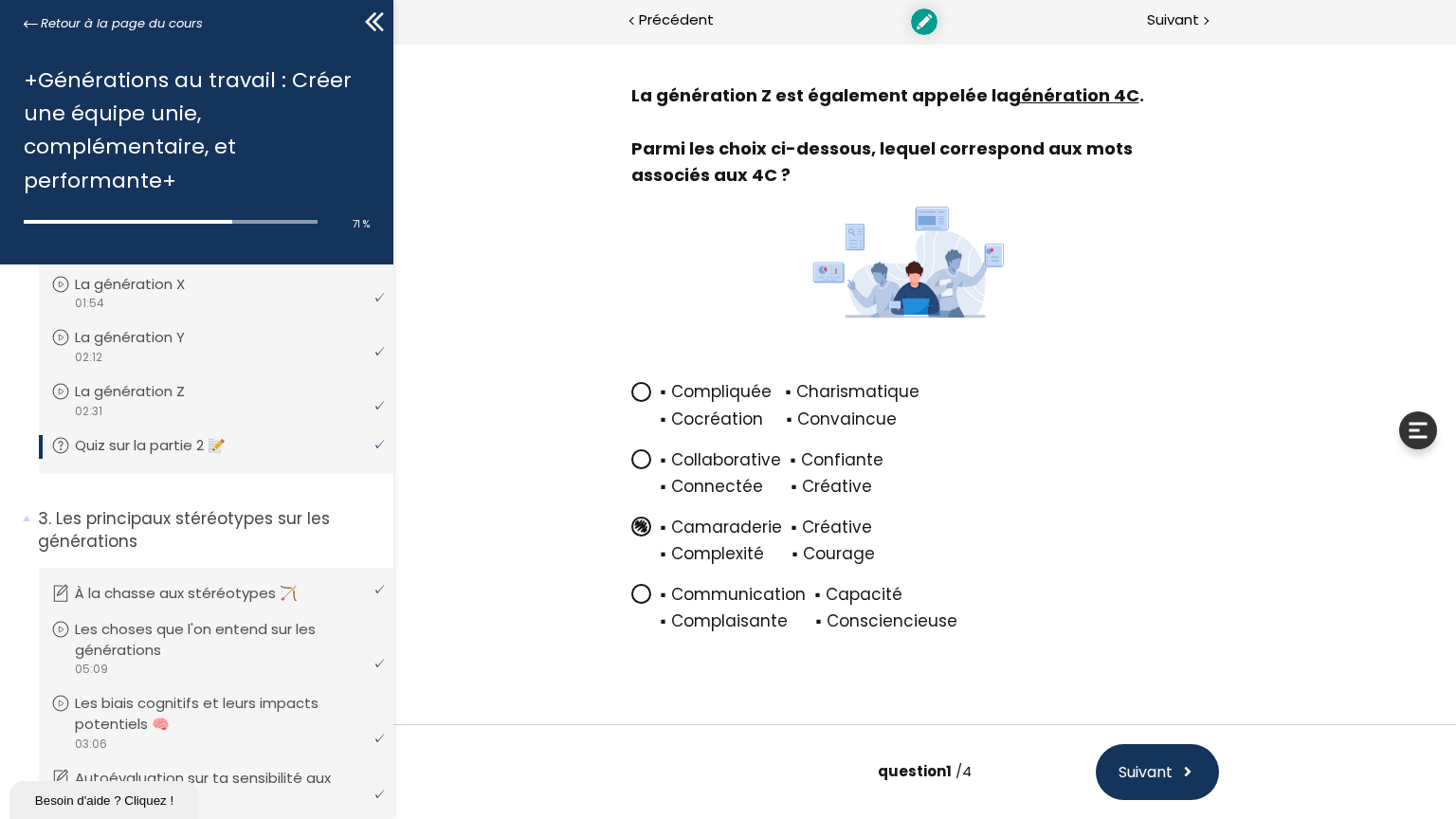 scroll, scrollTop: 0, scrollLeft: 0, axis: both 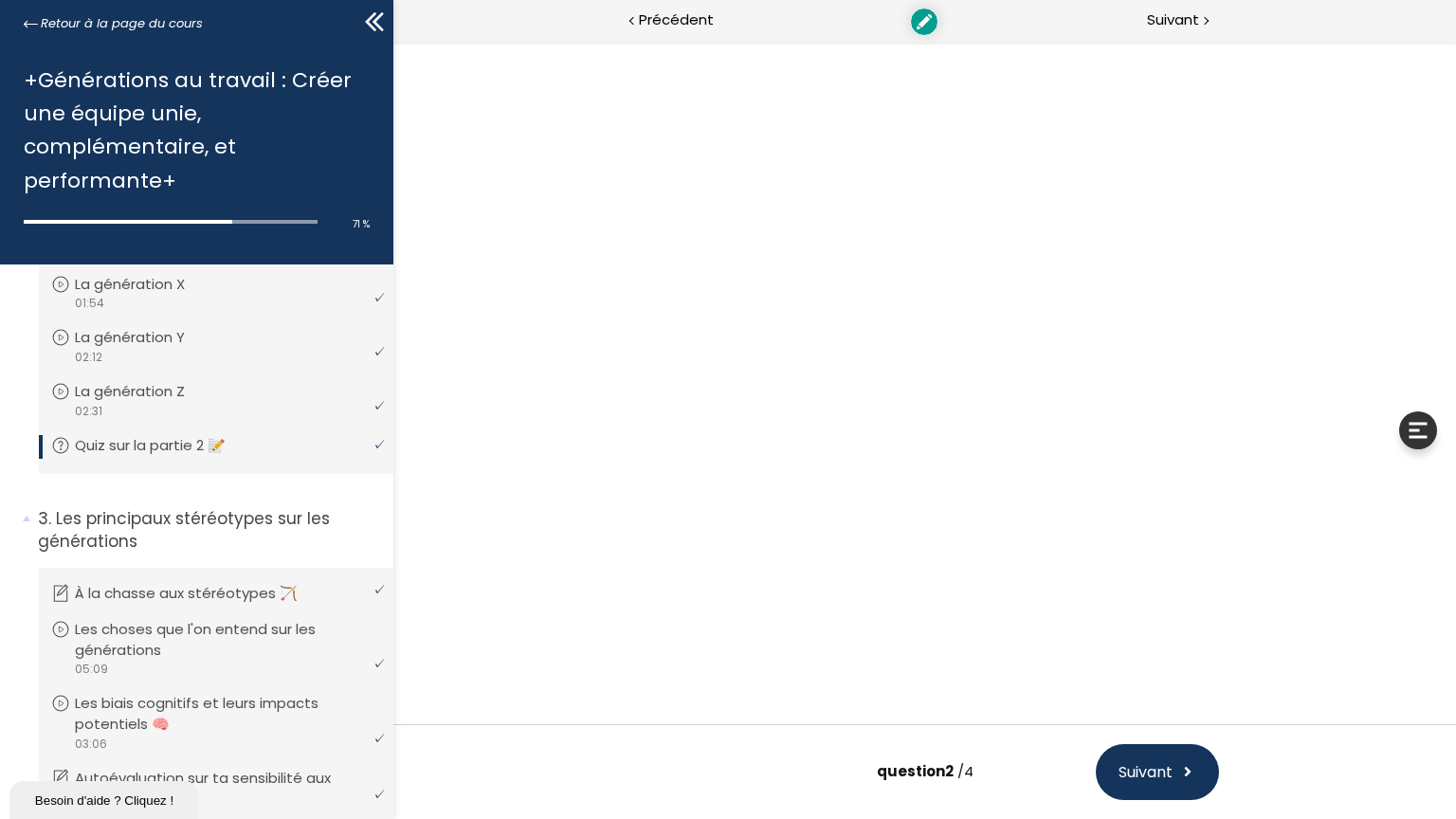 click on "▪ Connectée      ▪ Créative" at bounding box center [938, 424] 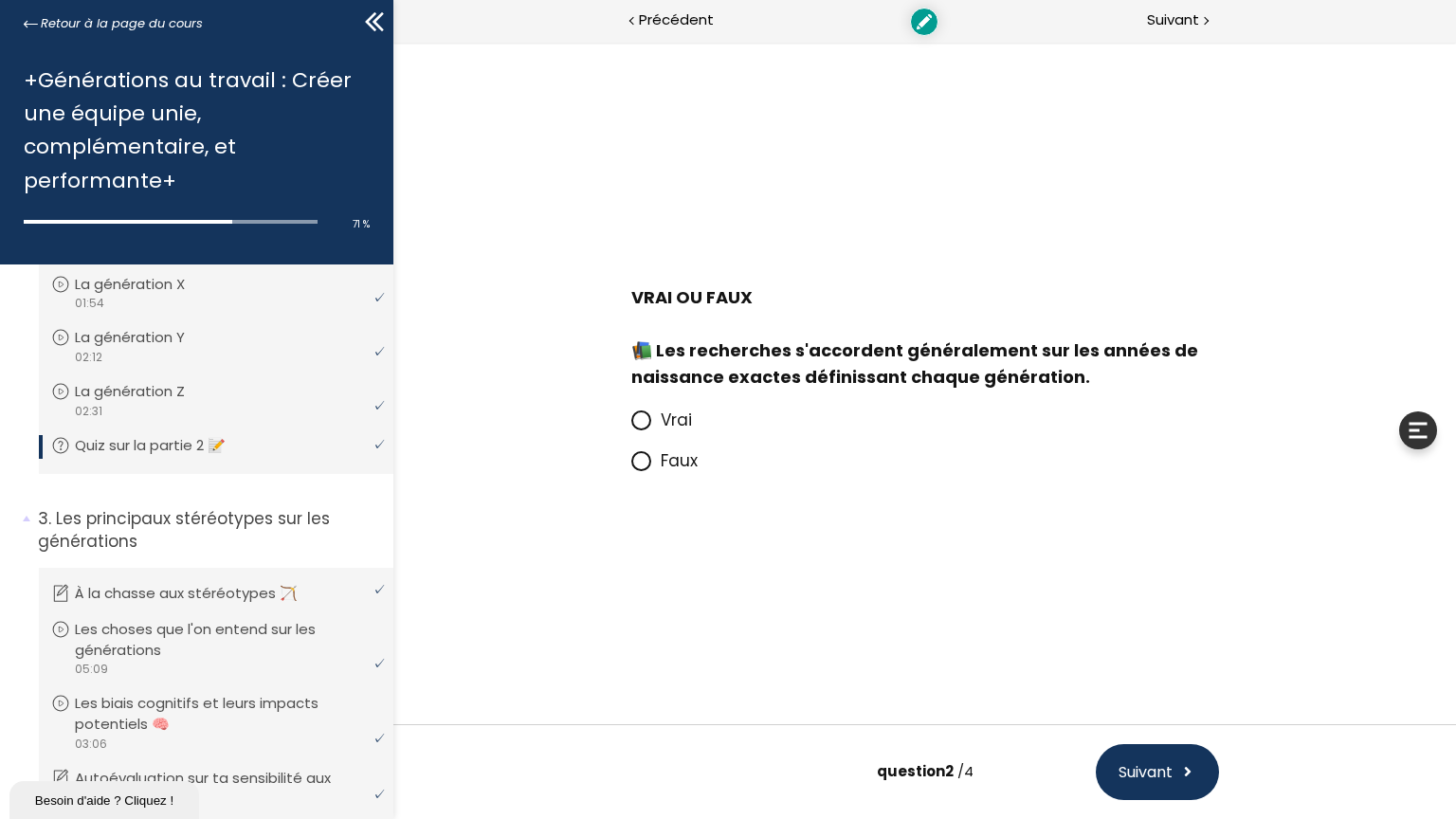 click on "Vrai" at bounding box center [924, 420] 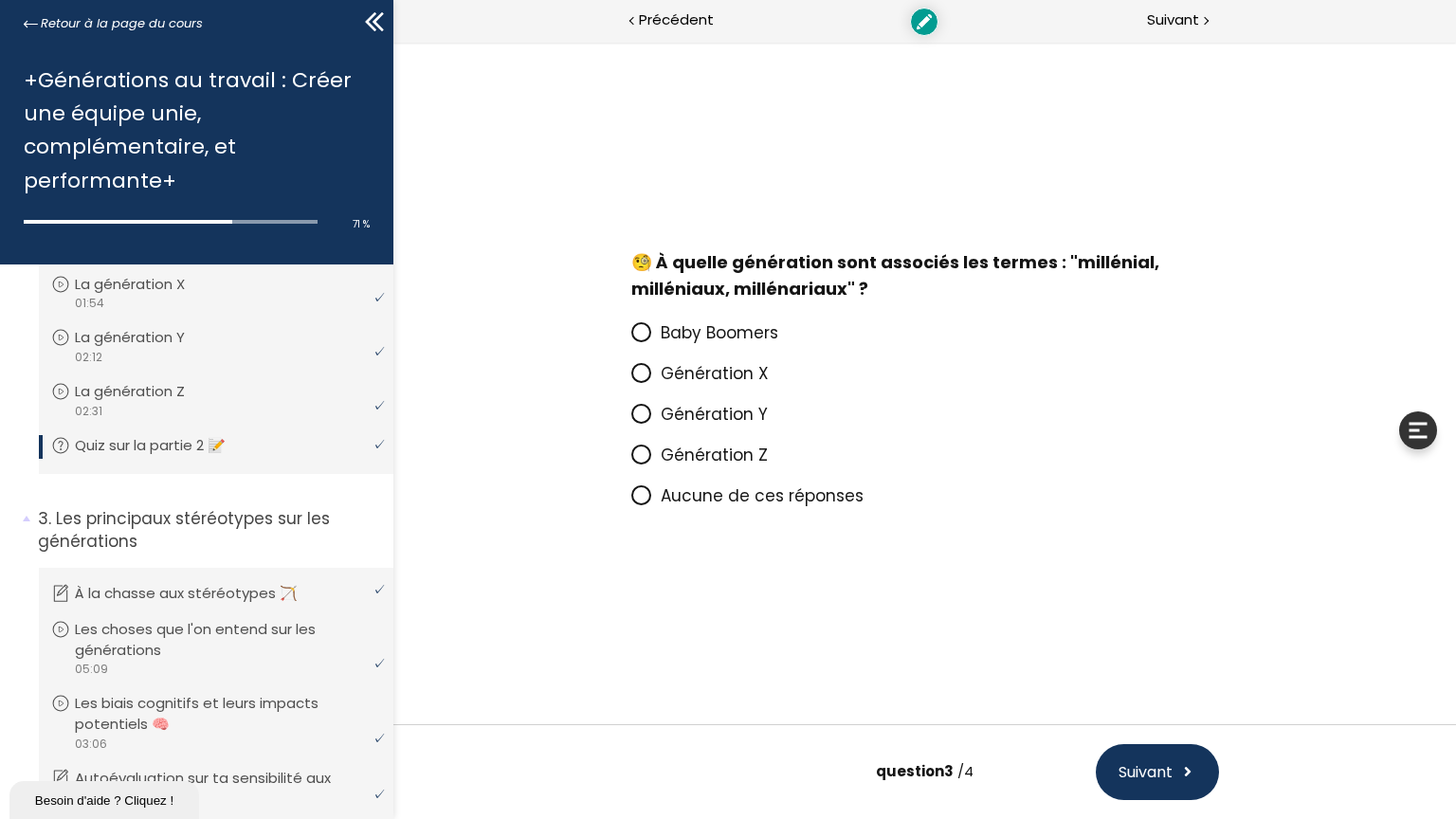 click on "Aucune de ces réponses" at bounding box center [761, 496] 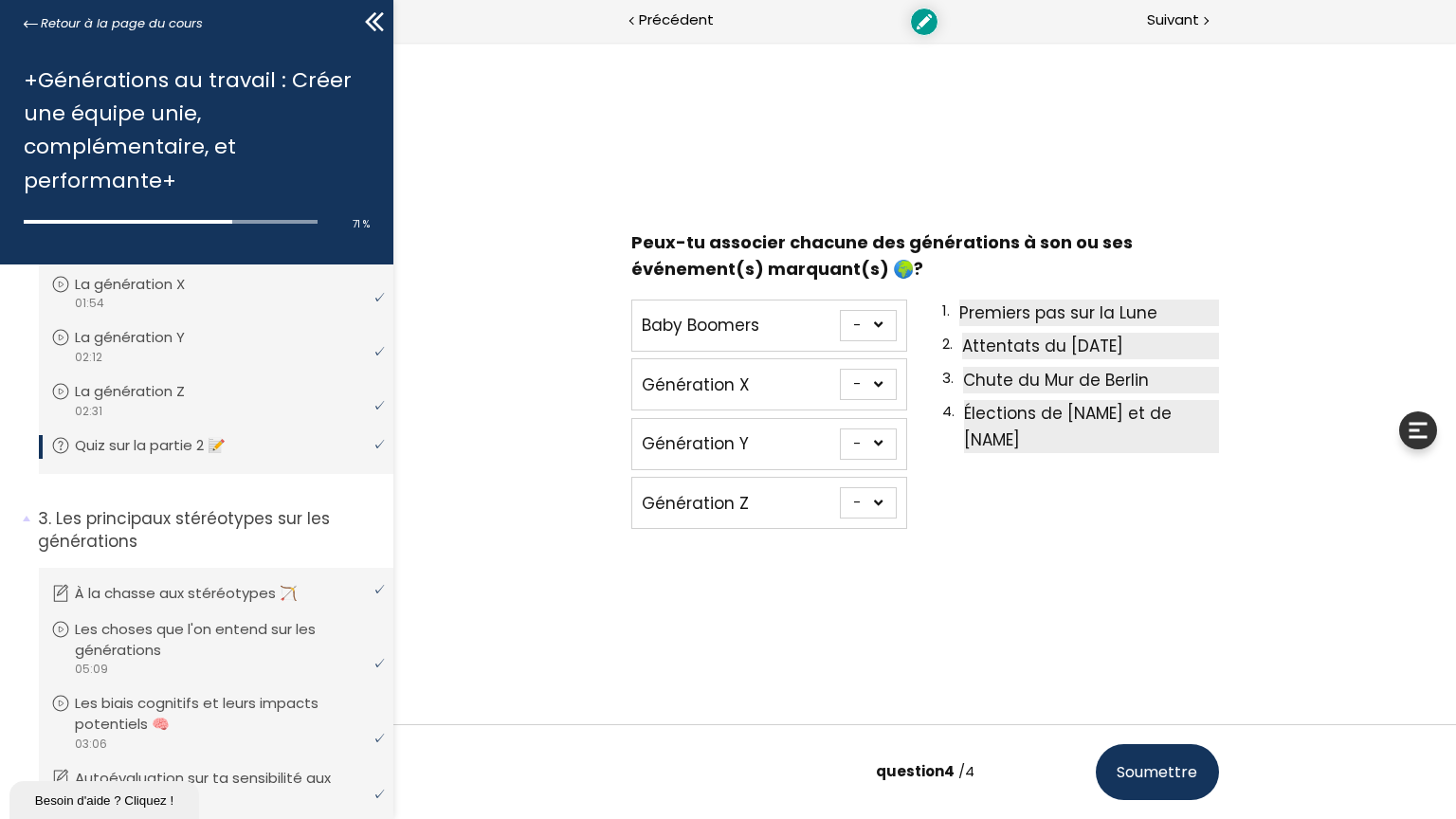 click on "Génération Y" at bounding box center (694, 444) 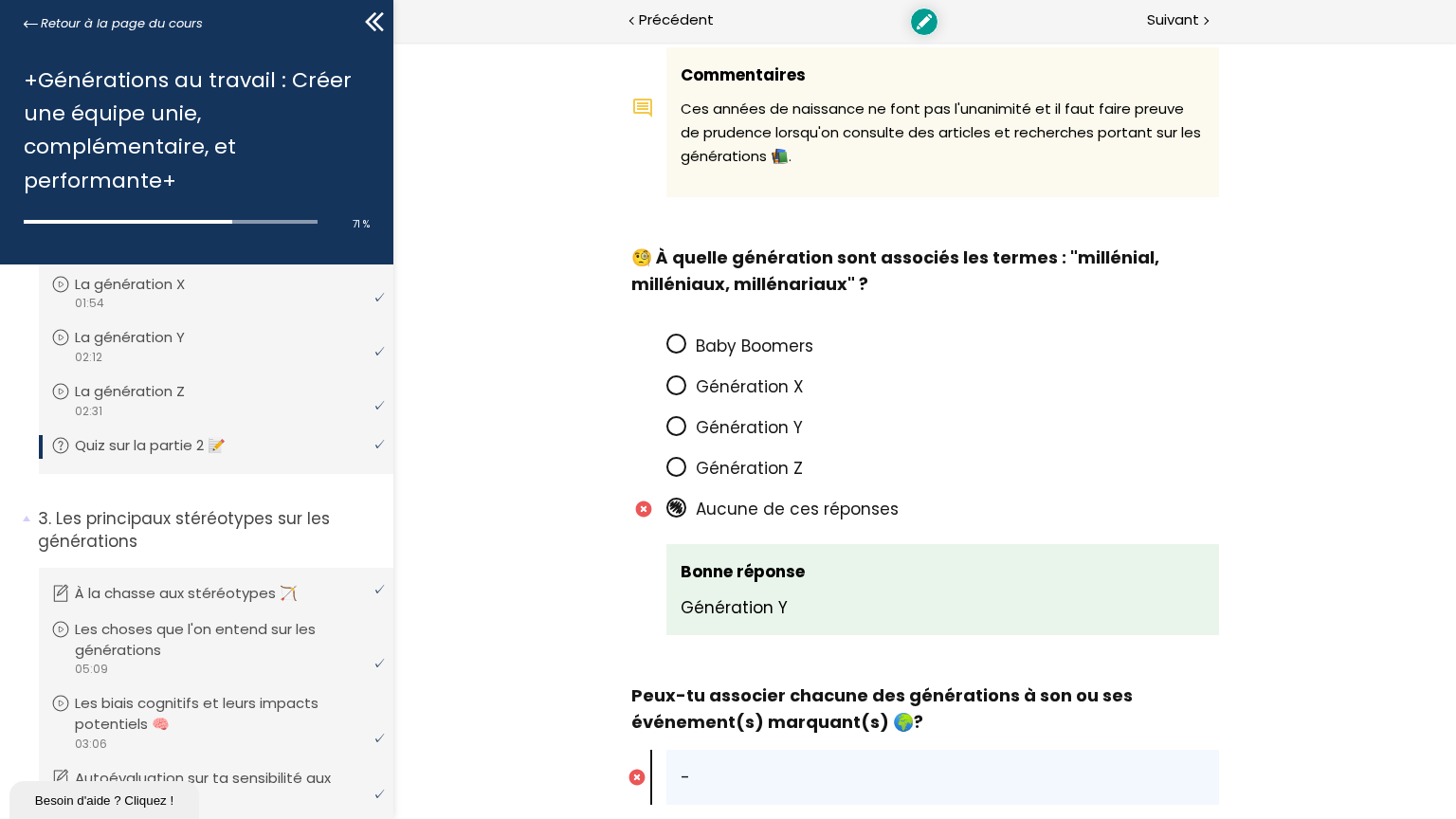 scroll, scrollTop: 2062, scrollLeft: 0, axis: vertical 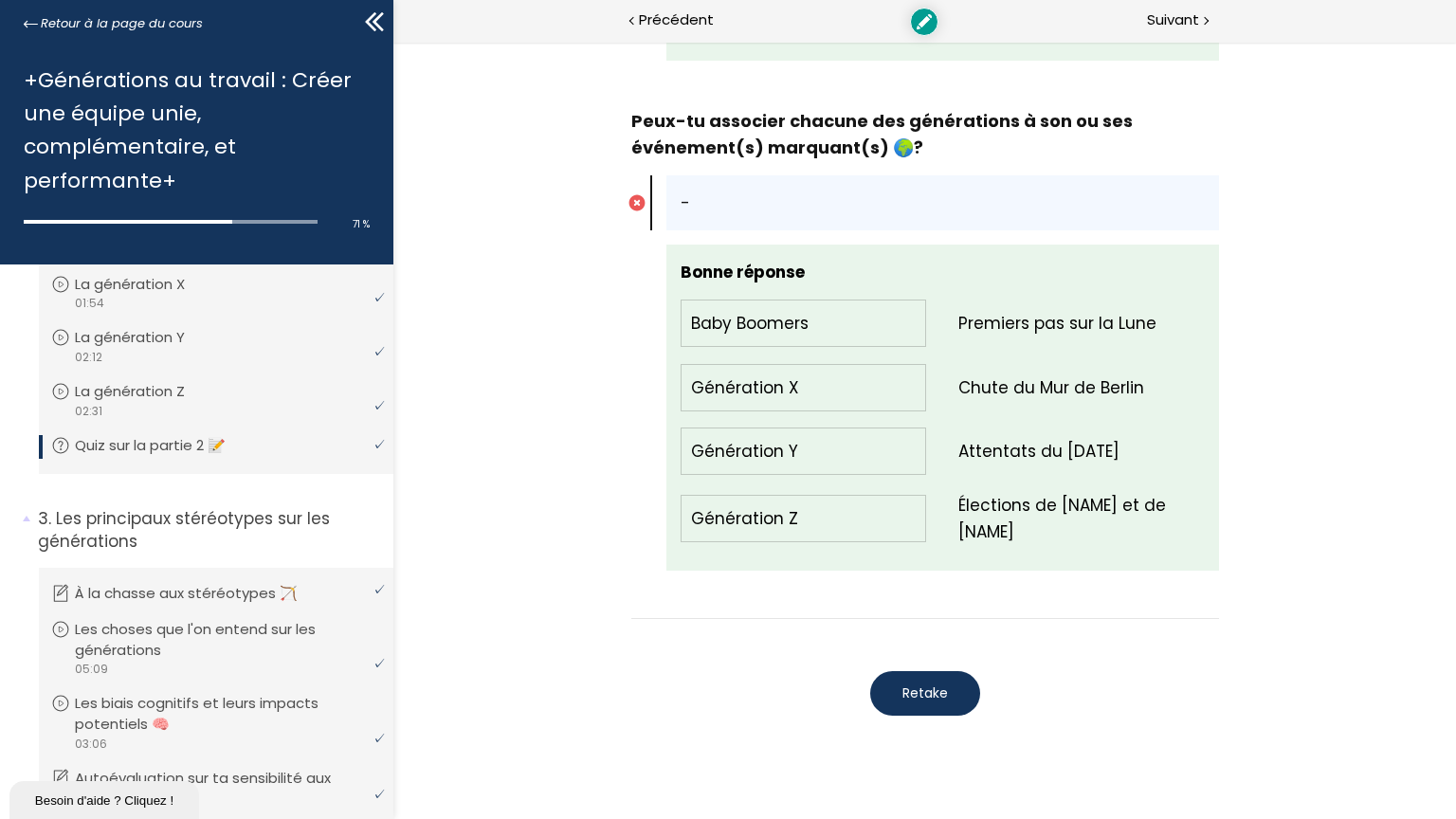 click on "Retake" at bounding box center (924, 693) 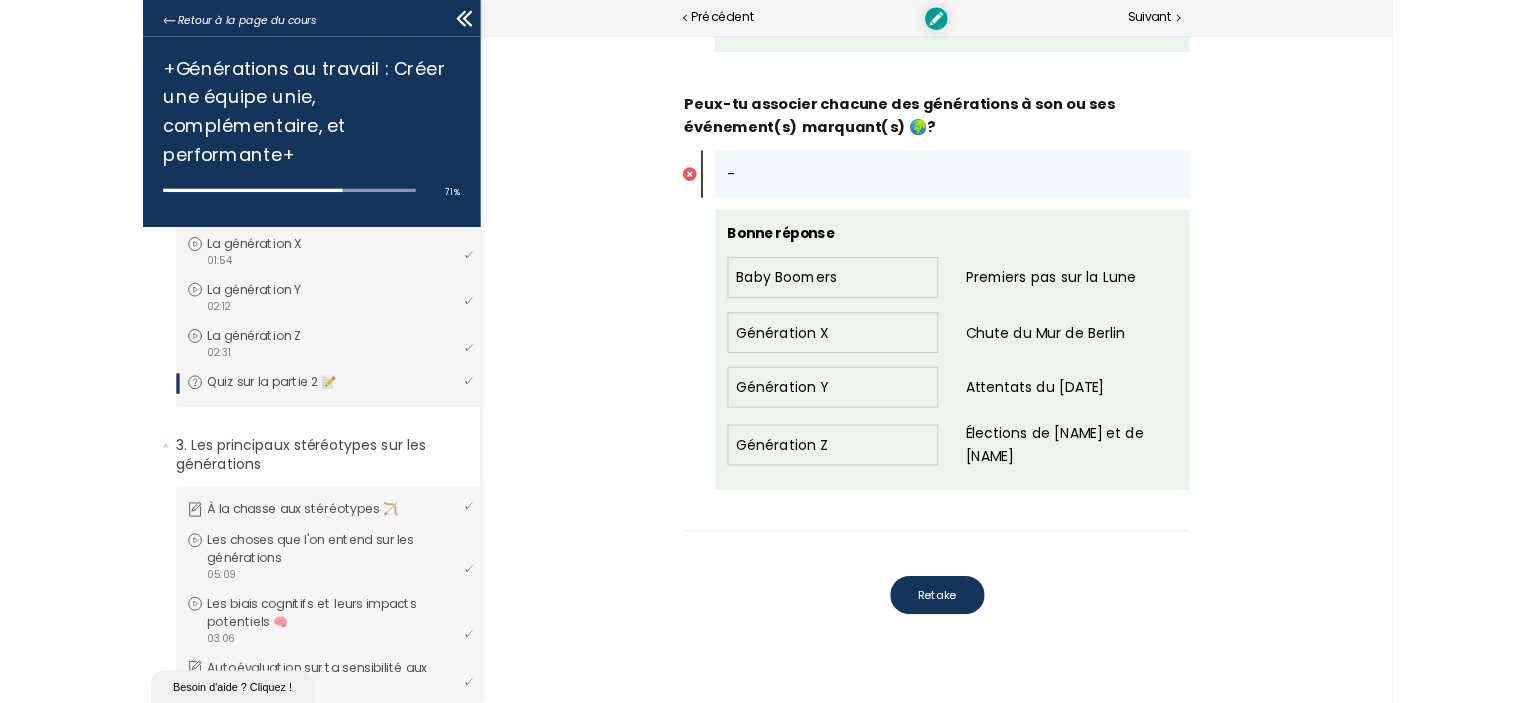 scroll, scrollTop: 0, scrollLeft: 0, axis: both 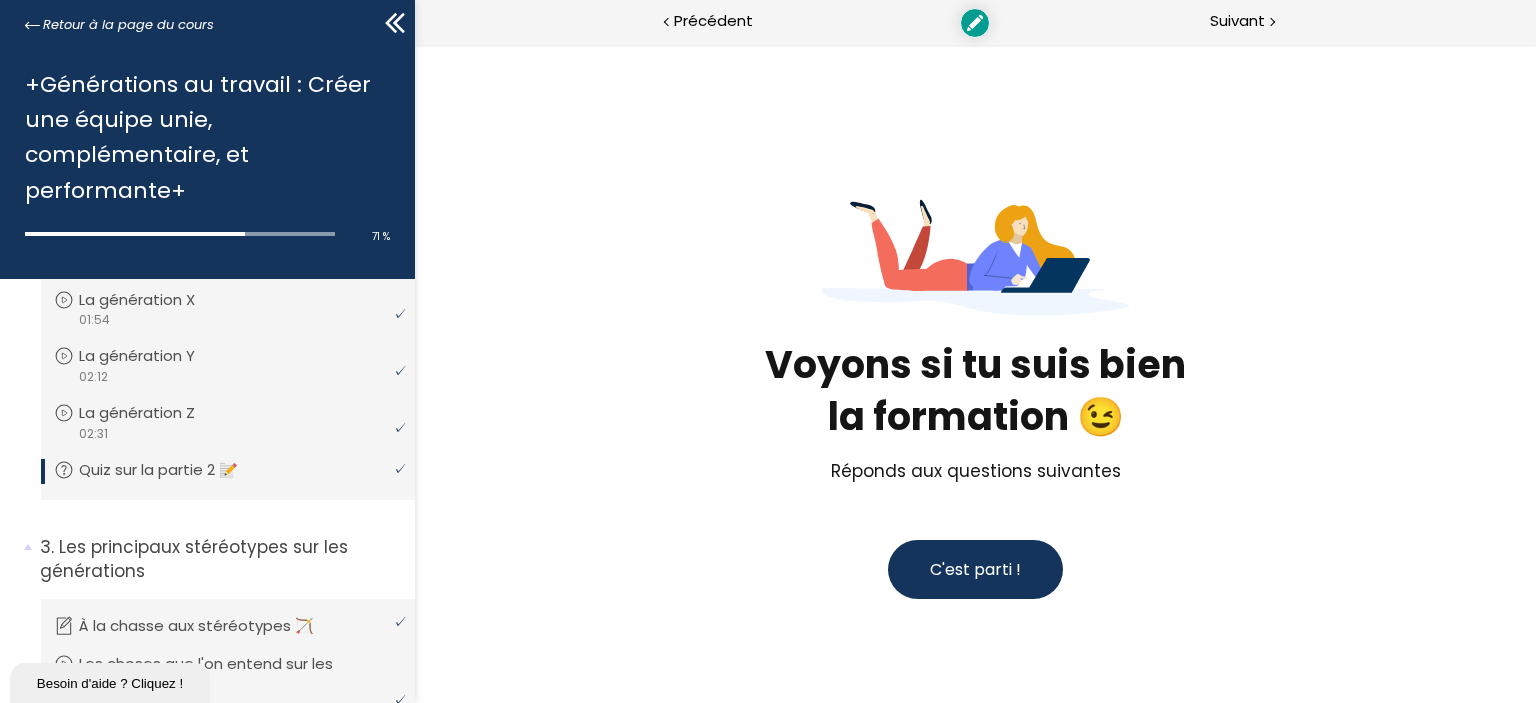 click on "Voyons si tu suis bien  la formation 😉 Réponds aux questions suivantes C'est parti !" at bounding box center (975, 394) 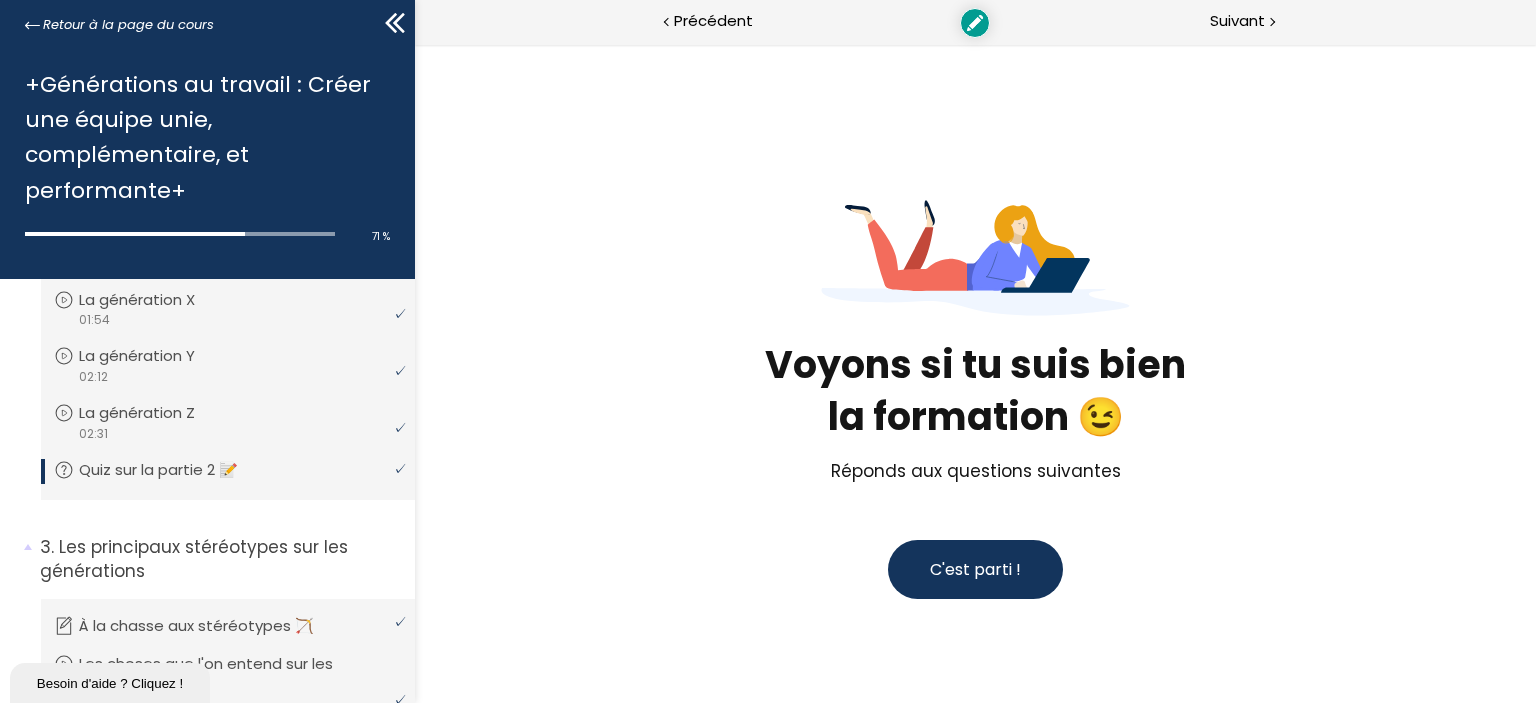 click on "C'est parti !" at bounding box center (974, 569) 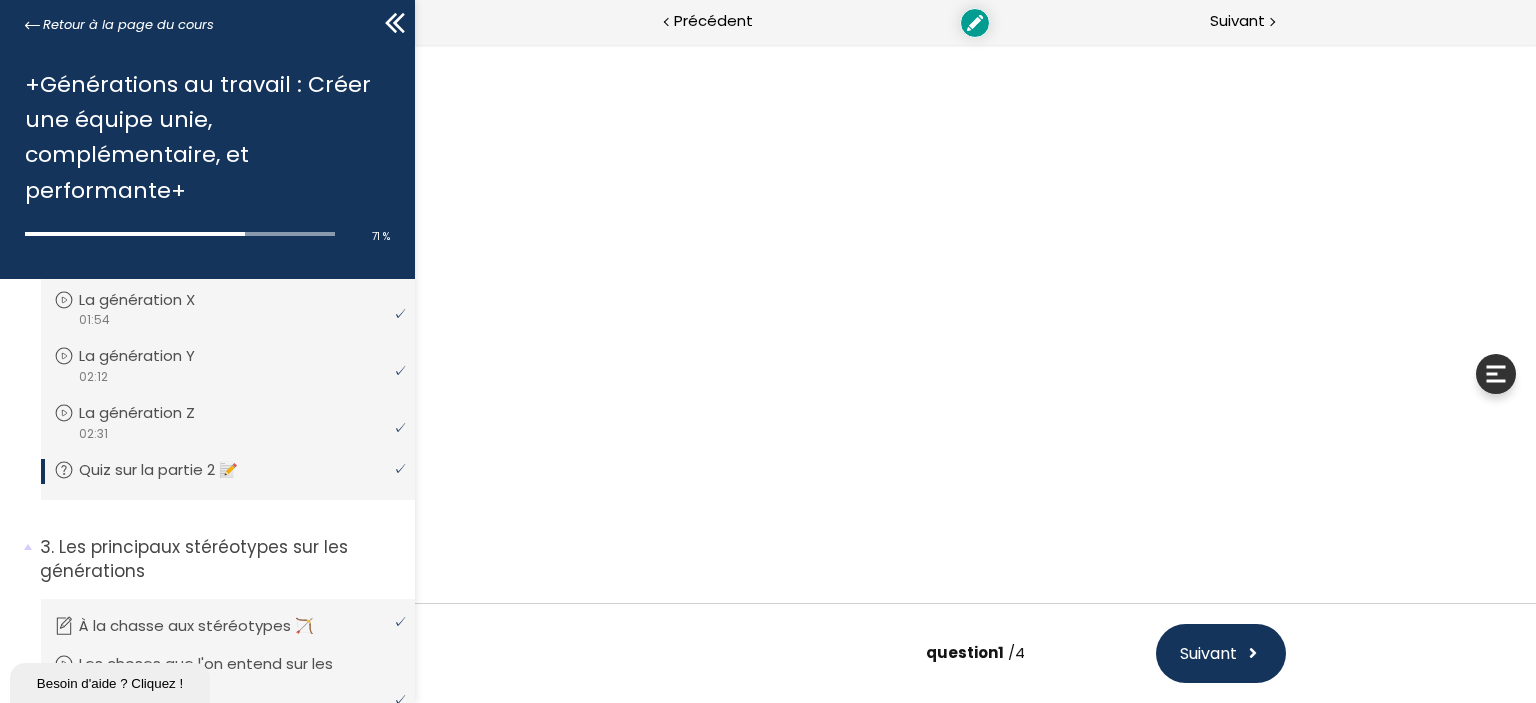 scroll, scrollTop: 124, scrollLeft: 0, axis: vertical 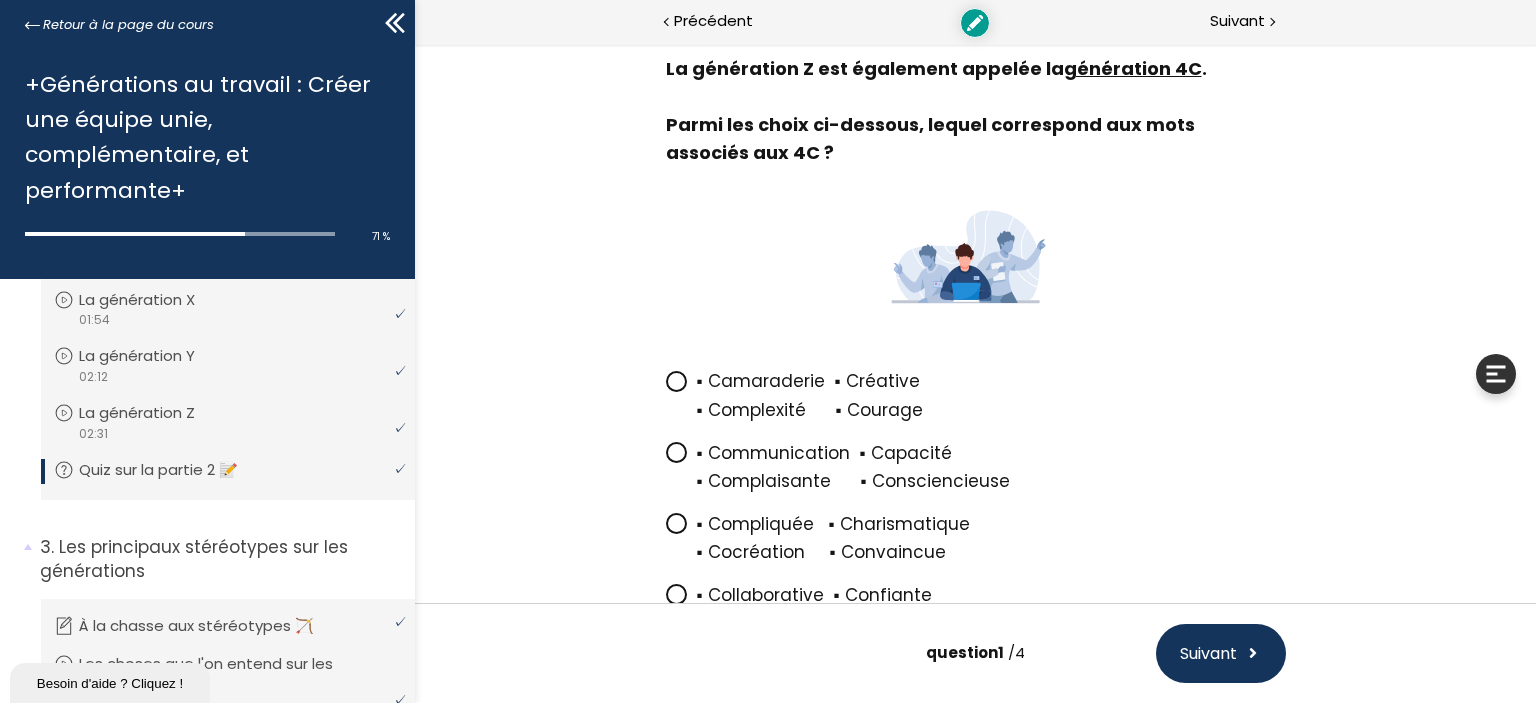 click on "▪ Compliquée   ▪ Charismatique ▪ Cocréation     ▪ Convaincue" at bounding box center (975, 537) 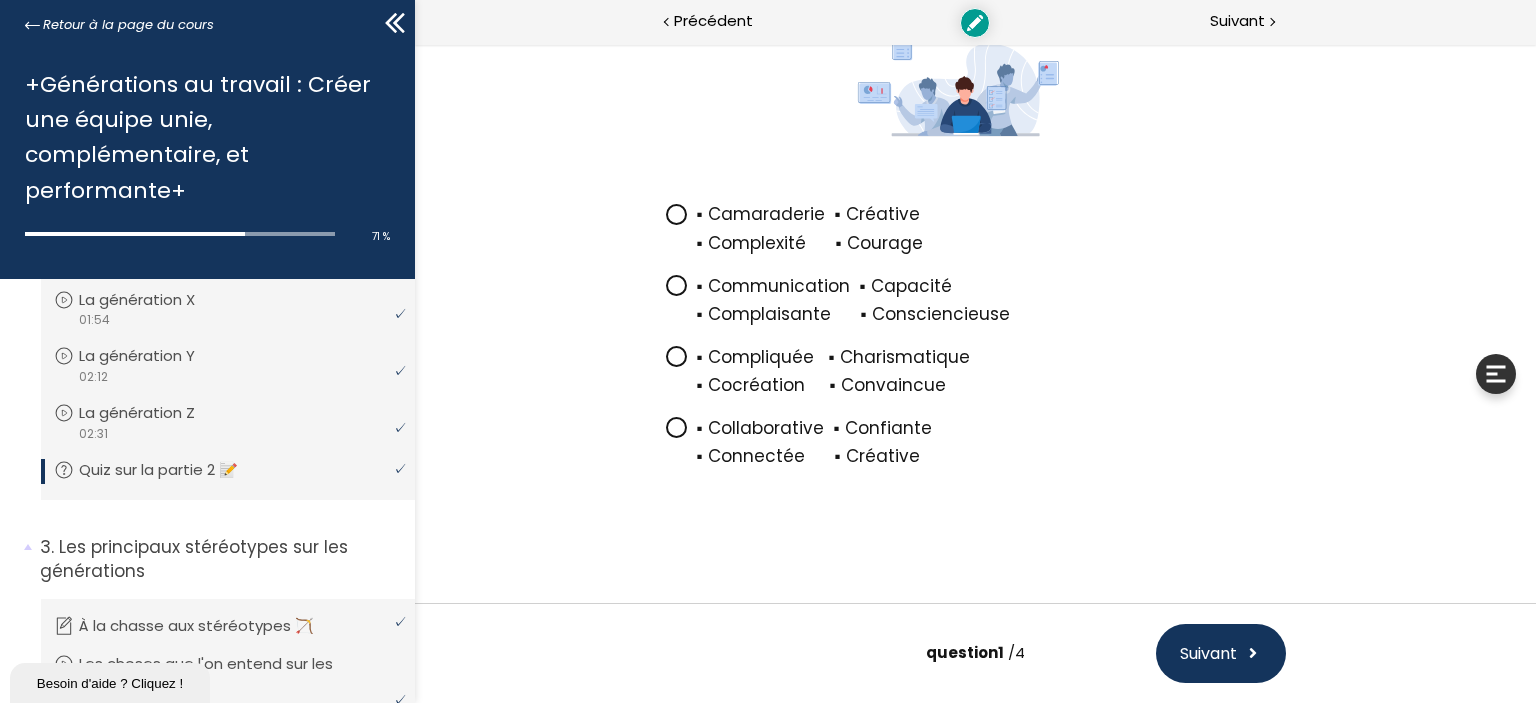 click on "▪ Collaborative  ▪ Confiante ▪ Connectée      ▪ Créative" at bounding box center (990, 443) 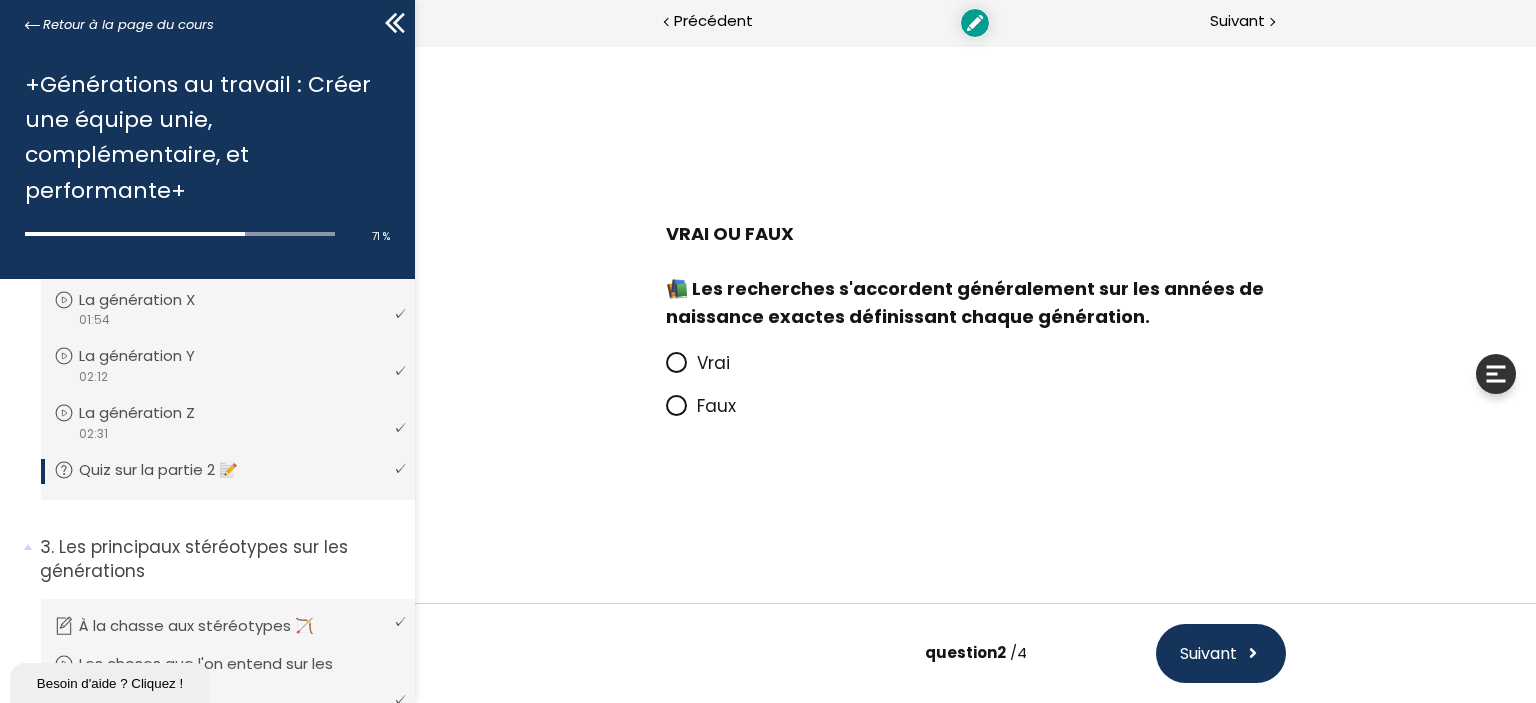 scroll, scrollTop: 0, scrollLeft: 0, axis: both 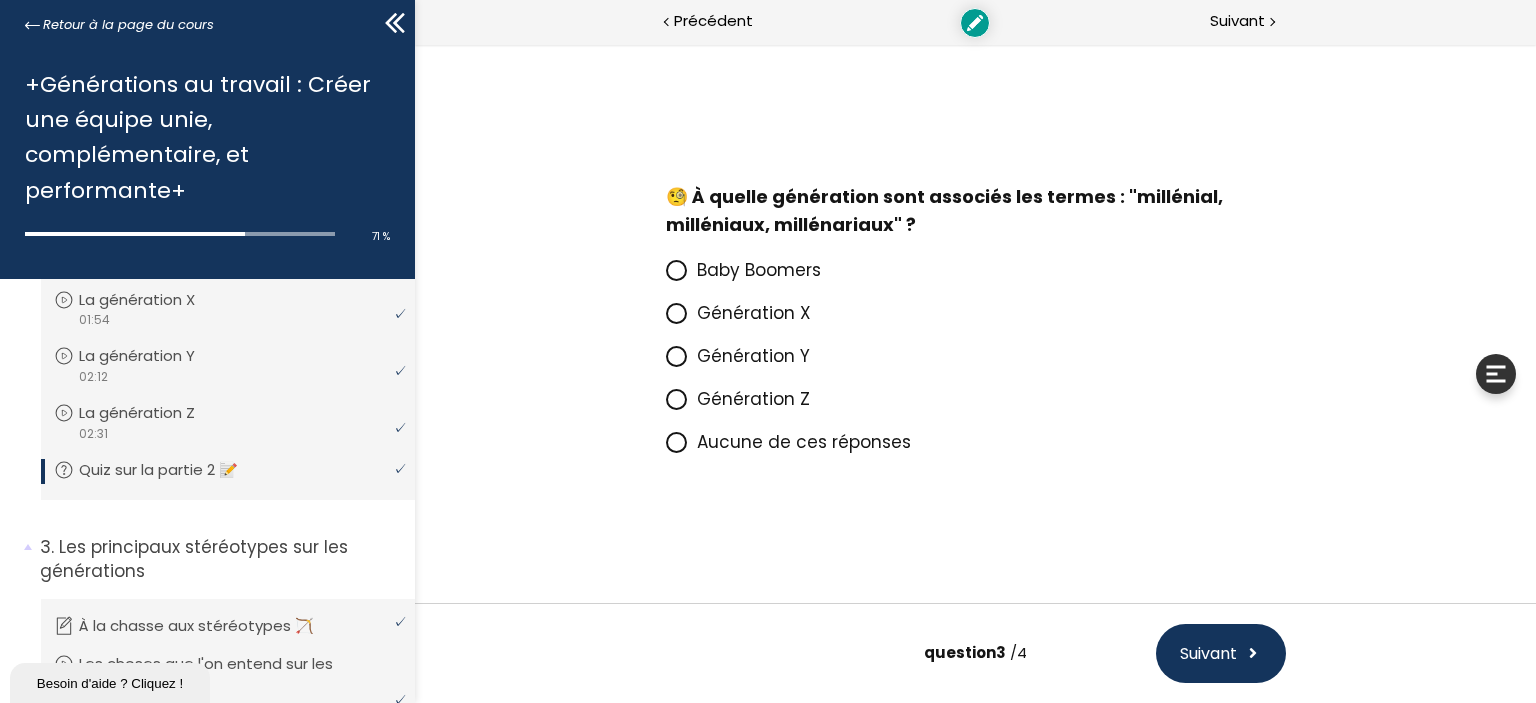 click on "Génération Y" at bounding box center [752, 356] 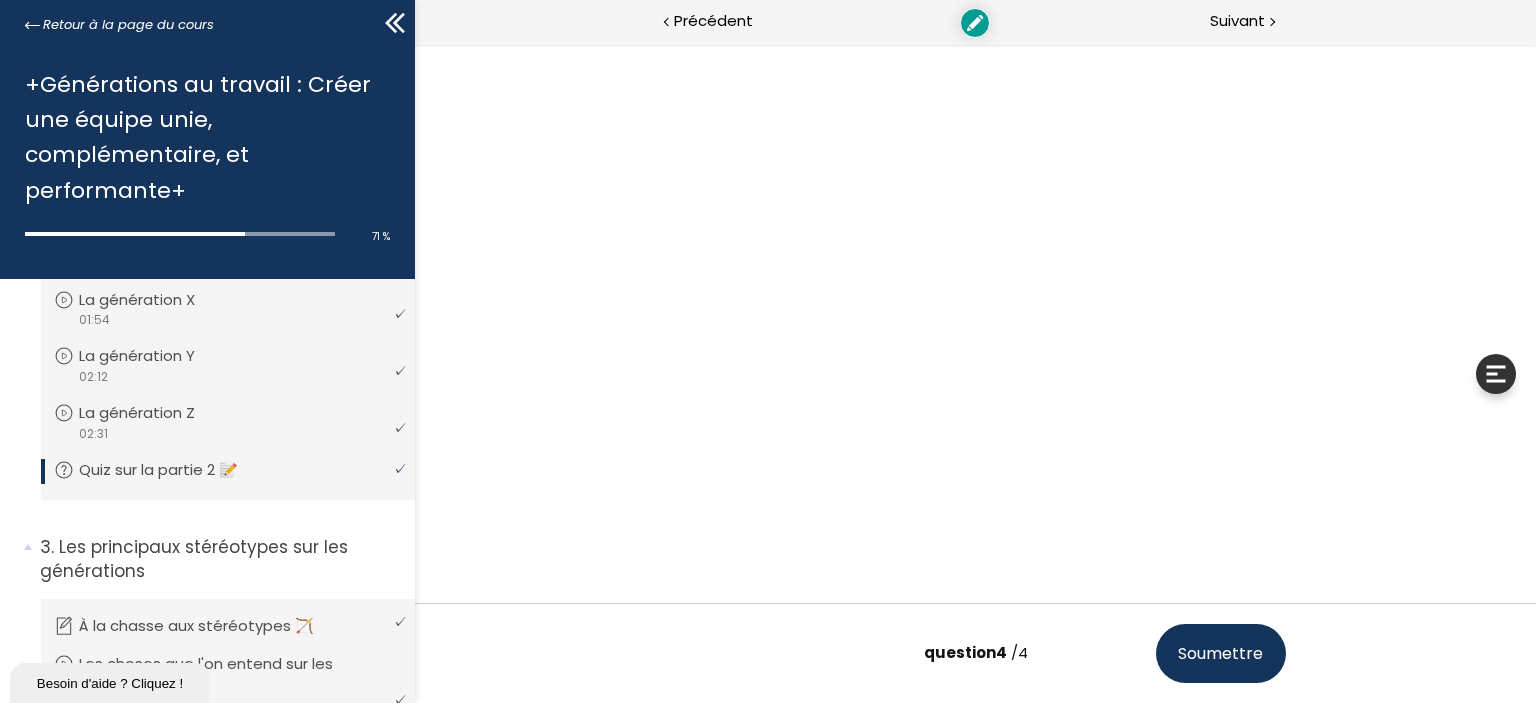 scroll, scrollTop: 28, scrollLeft: 0, axis: vertical 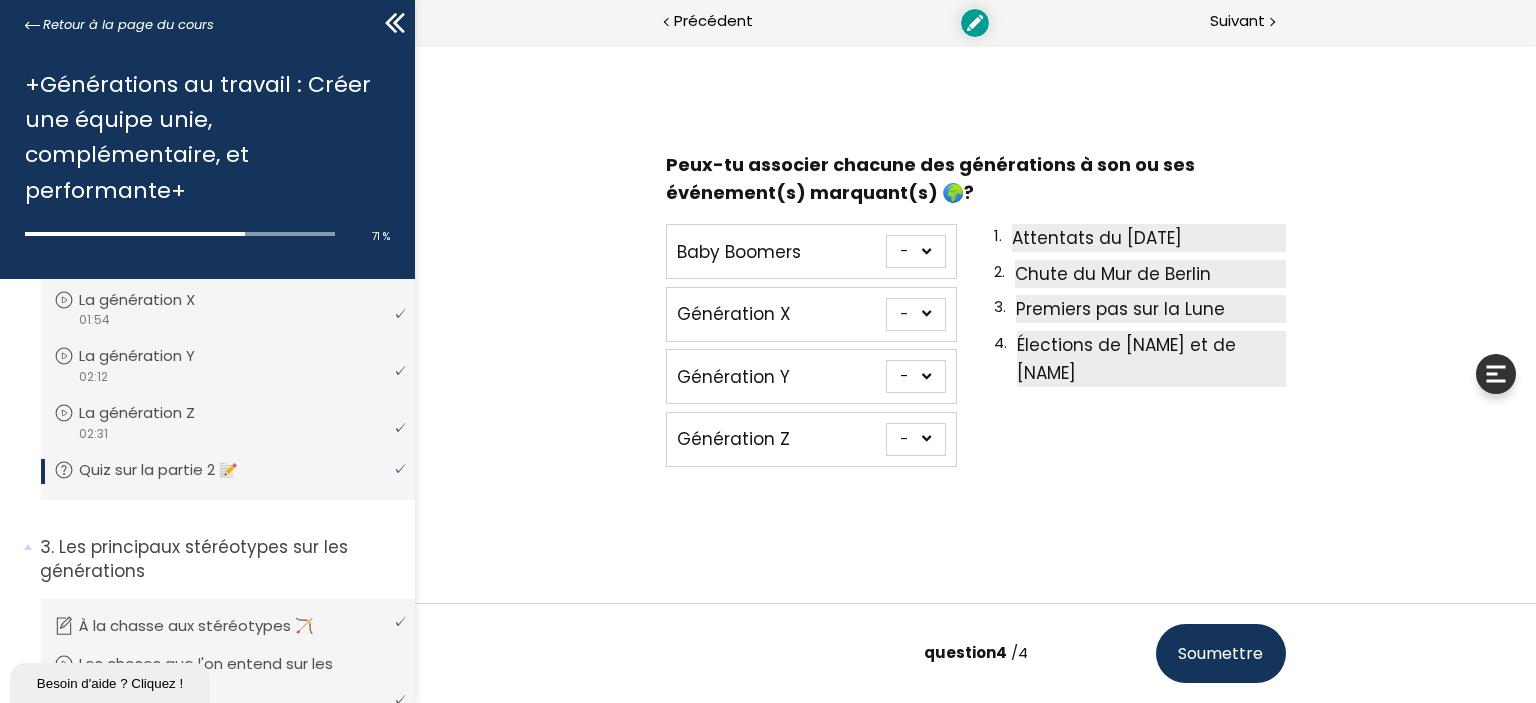 click on "-
1
2
3
4" at bounding box center [915, 251] 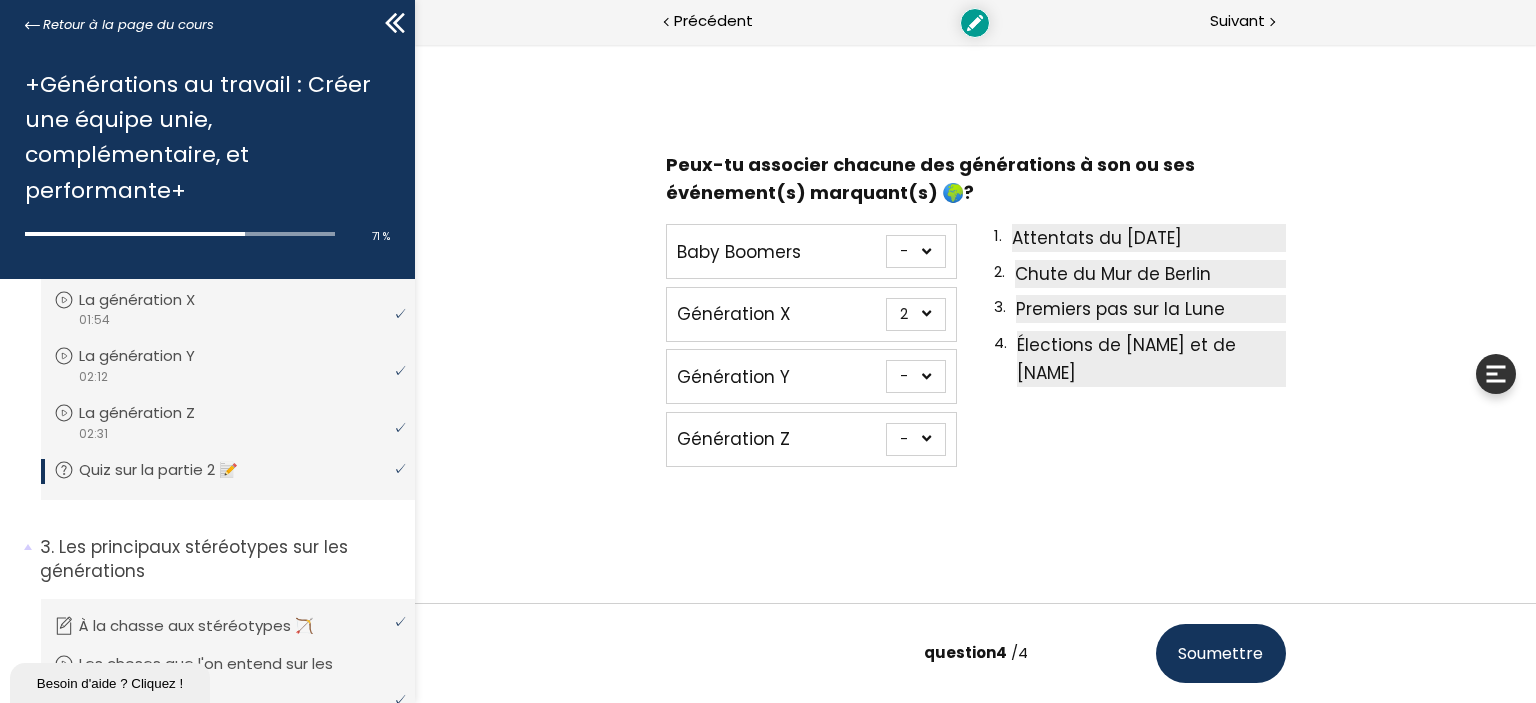 click on "-
1
2
3
4" at bounding box center [915, 314] 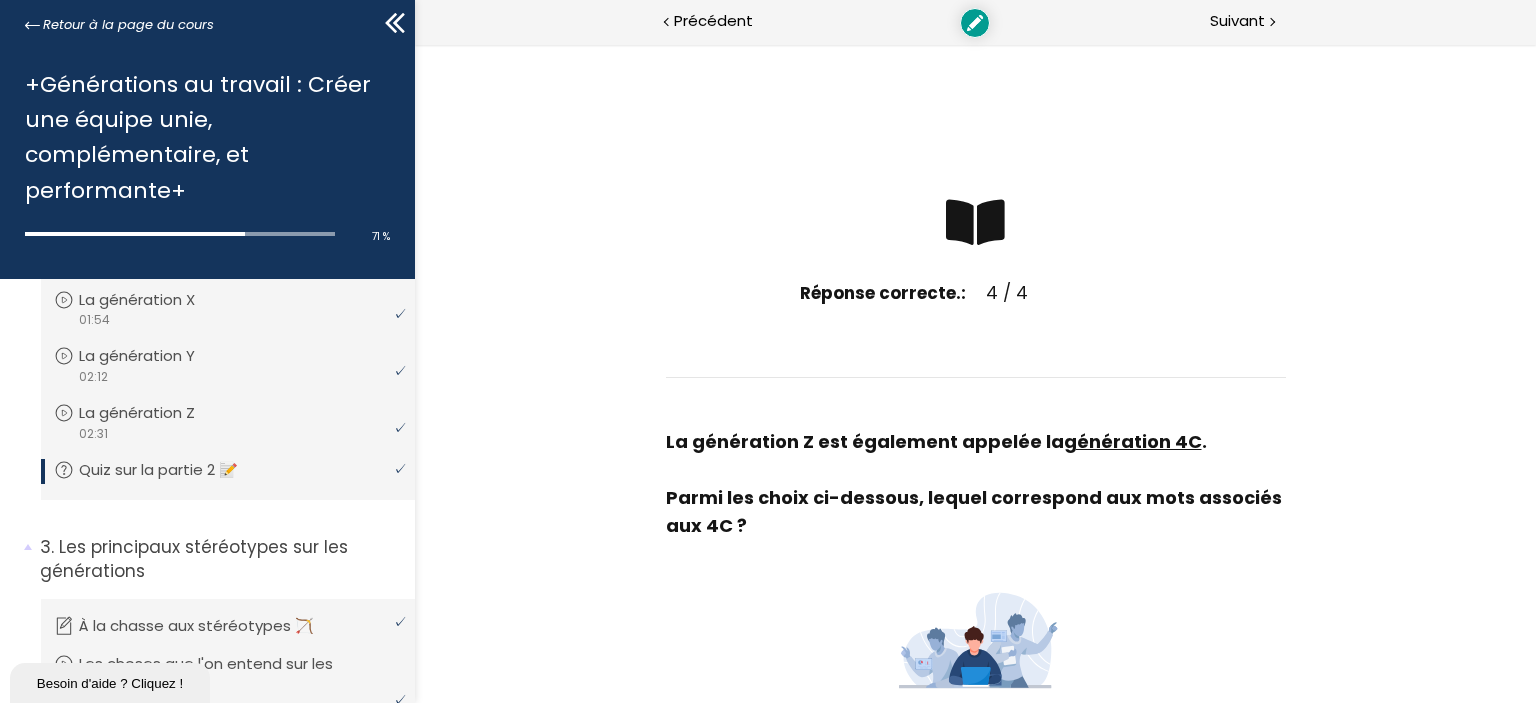 scroll, scrollTop: 0, scrollLeft: 0, axis: both 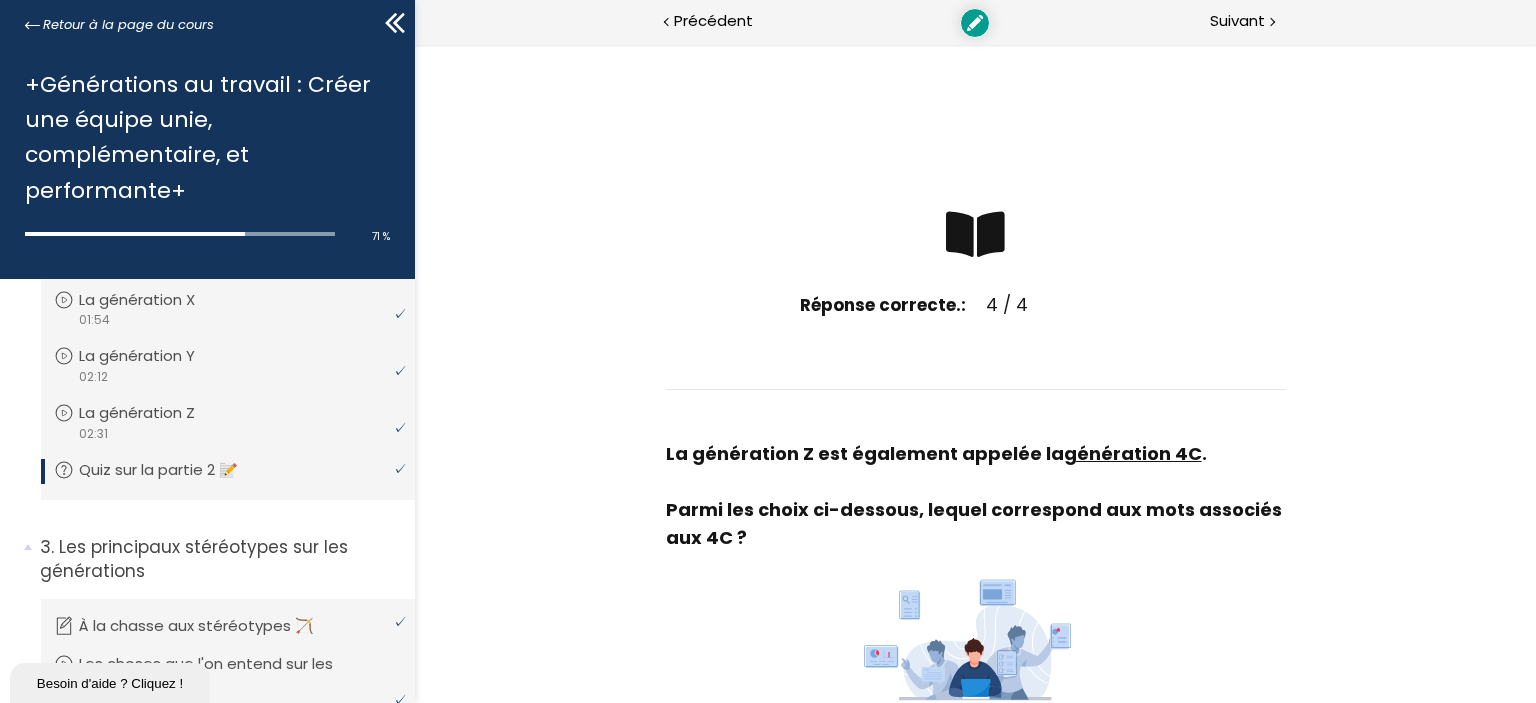 click on "score:     -   Points:     0 / 0   Réponse correcte.:     4  / 4   Temps passé:     00:00:24   Date de soumission:     07 août 2025   Nbre de tentatives:     3   Points par section     Section 1:   4 / 4       La génération Z est également appelée la  génération 4C . Parmi les choix ci-dessous, lequel correspond aux mots associés aux 4C ?
▪ Communication  ▪ Capacité ▪ Complaisante      ▪ Consciencieuse
▪ Collaborative  ▪ Confiante ▪ Connectée     ▪ Créative
▪ Camaraderie  ▪ Créative ▪ Complexité     ▪ Courage
▪ Compliquée   ▪ Charismatique ▪ Cocréation     ▪ Convaincue         Bonne réponse   ▪ Collaborative  ▪ Confiante ▪ Connectée     ▪ Créative     VRAI OU FAUX" at bounding box center (975, 1676) 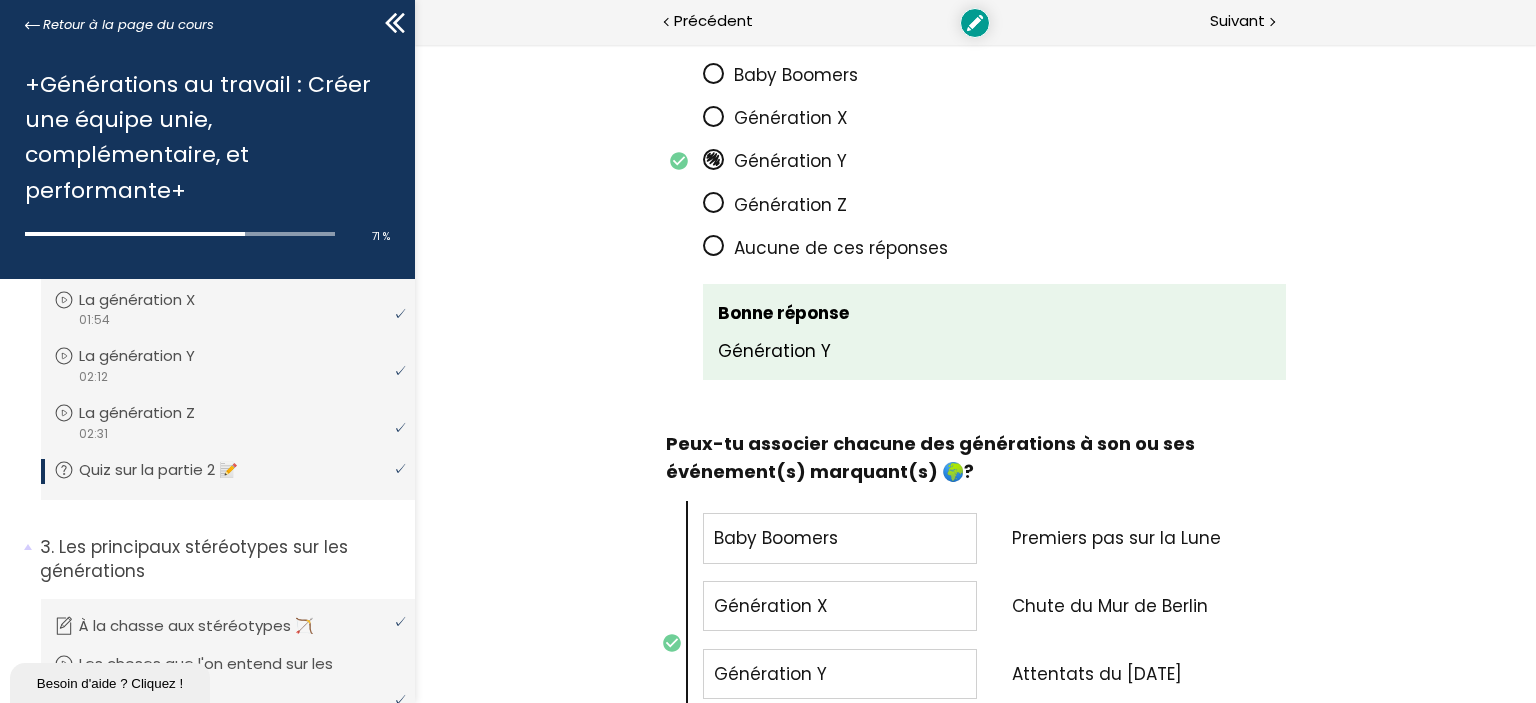 scroll, scrollTop: 2333, scrollLeft: 0, axis: vertical 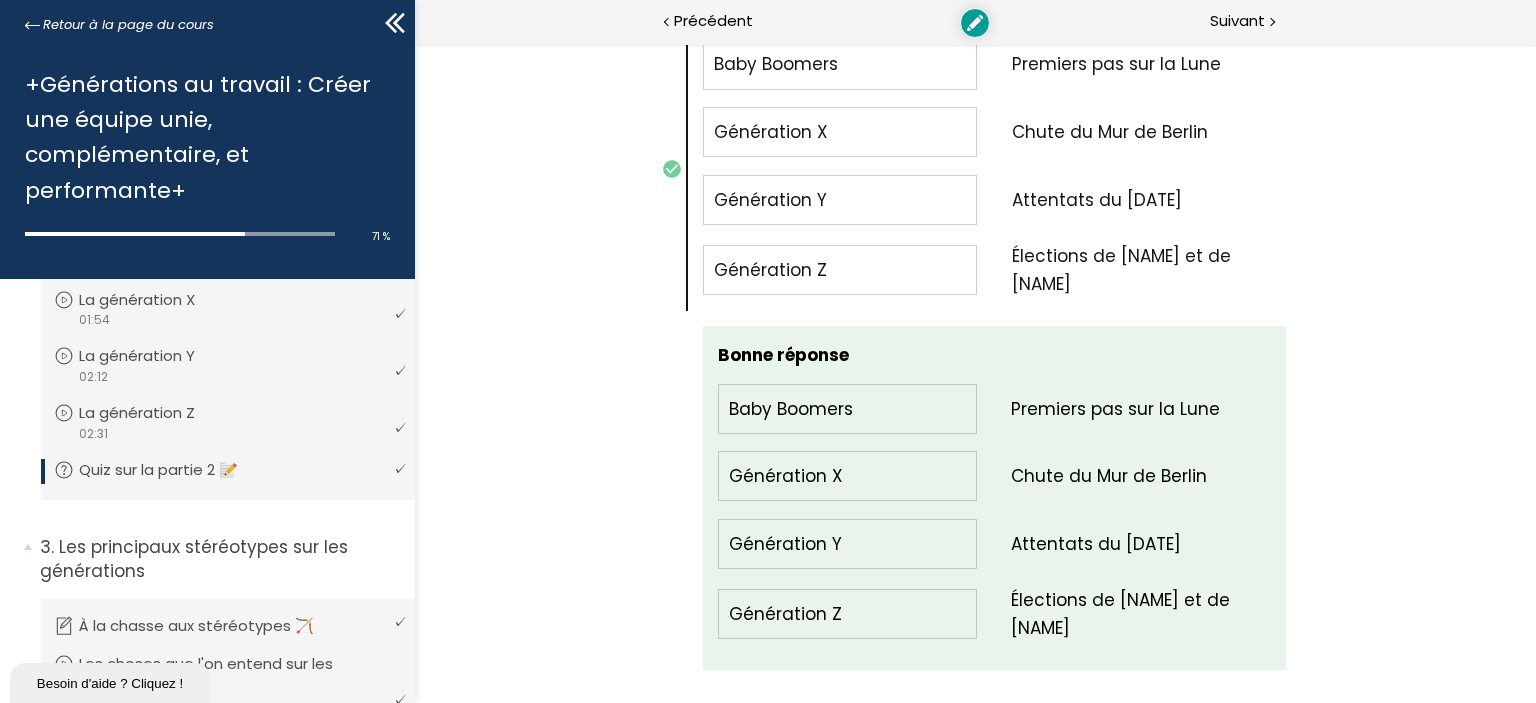 click on "score: - Points: 0 / 0 Réponse correcte.: 4 / 4 Temps passé: 00:00:24 Date de soumission: [DATE] Nbre de tentatives: 3 Points par section Section 1: 4 / 4 VRAI OU FAUX 📚 Les recherches s'accordent généralement sur les années de naissance exactes définissant chaque génération. Vrai Faux Bonne réponse Faux Commentaires Chapeau 👑👒🎩 Tu as tout à fait raison ! 🧐 À quelle génération sont associés les termes : "millénial, milléniaux, millénariaux" ? Baby Boomers Génération X Génération Y Génération Z" at bounding box center (975, -656) 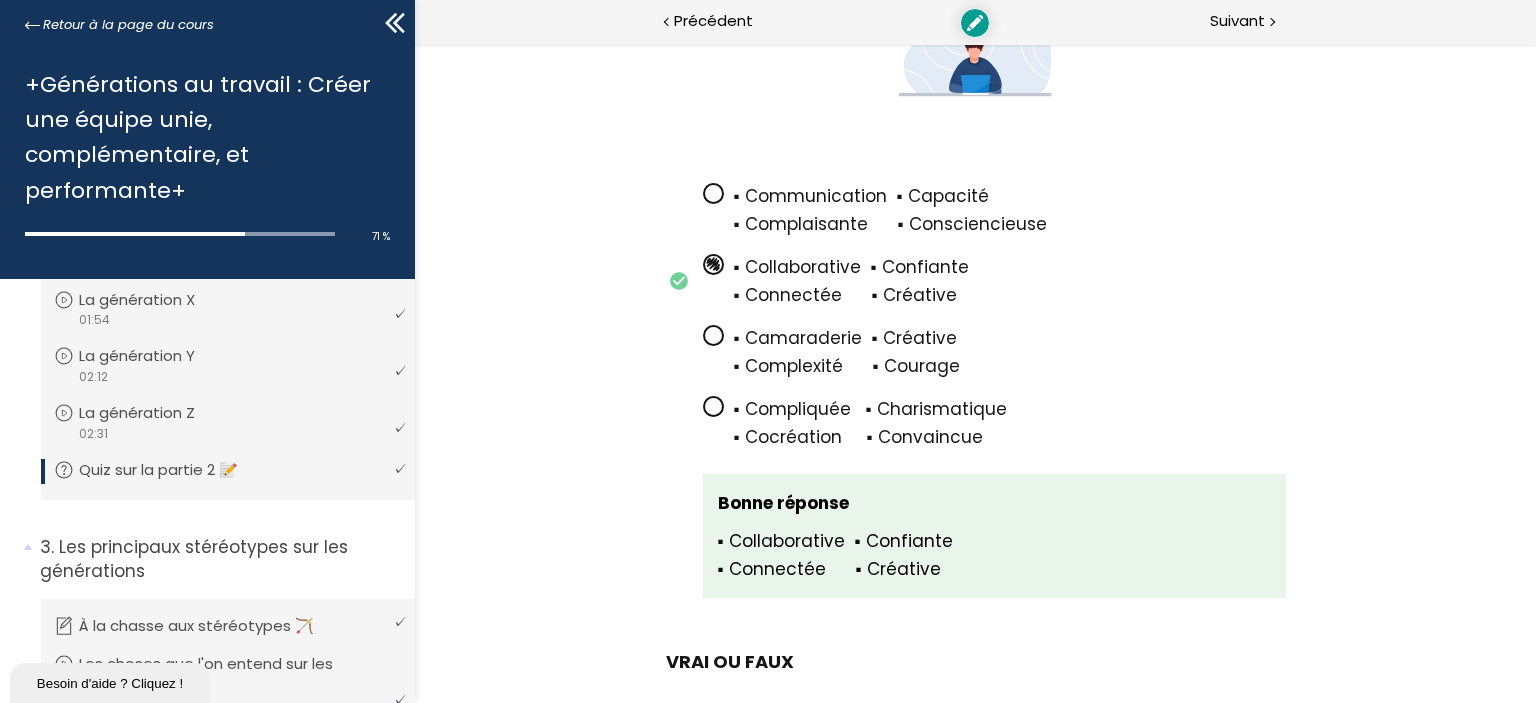 scroll, scrollTop: 0, scrollLeft: 0, axis: both 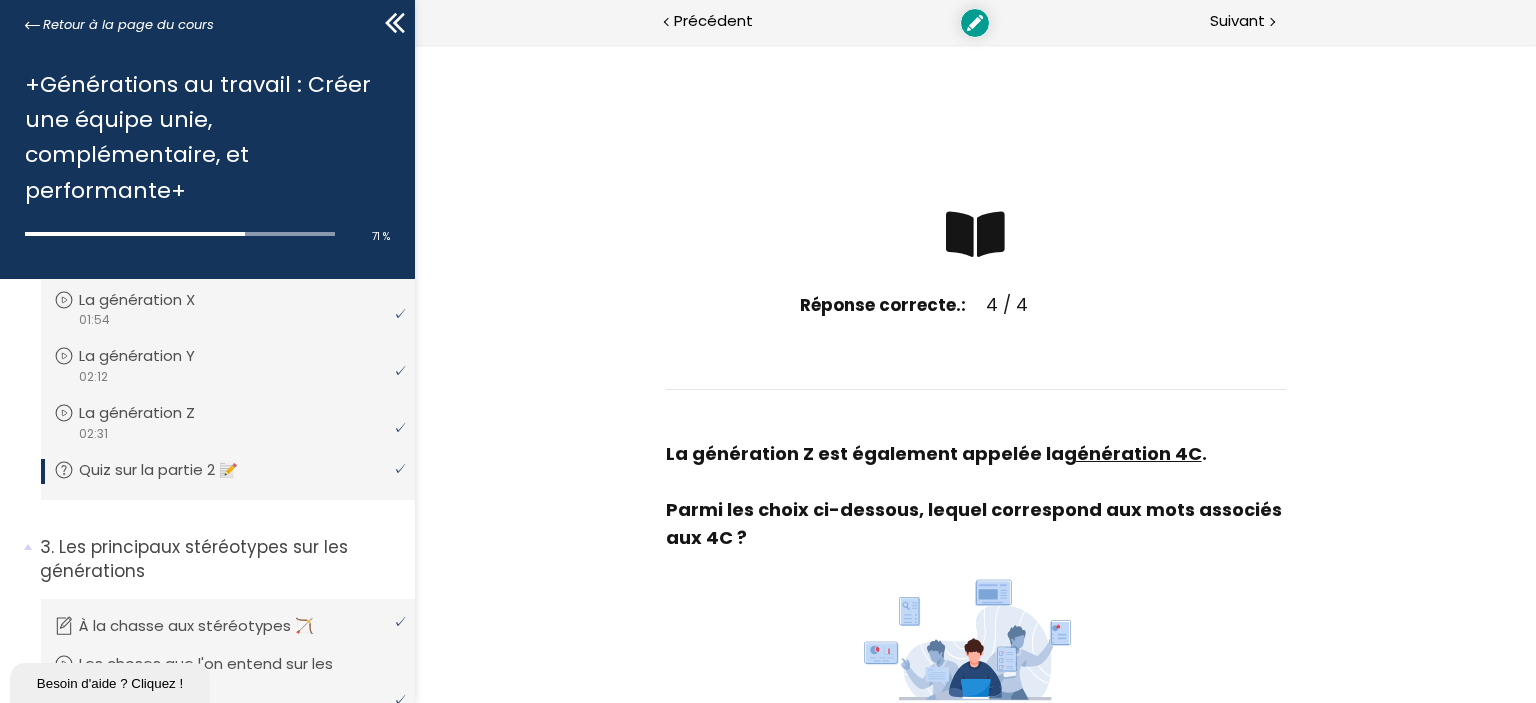 click on "score:     -   Points:     0 / 0   Réponse correcte.:     4  / 4   Temps passé:     00:00:24   Date de soumission:     07 août 2025   Nbre de tentatives:     3   Points par section     Section 1:   4 / 4       La génération Z est également appelée la  génération 4C . Parmi les choix ci-dessous, lequel correspond aux mots associés aux 4C ?
▪ Communication  ▪ Capacité ▪ Complaisante      ▪ Consciencieuse
▪ Collaborative  ▪ Confiante ▪ Connectée     ▪ Créative
▪ Camaraderie  ▪ Créative ▪ Complexité     ▪ Courage
▪ Compliquée   ▪ Charismatique ▪ Cocréation     ▪ Convaincue         Bonne réponse   ▪ Collaborative  ▪ Confiante ▪ Connectée     ▪ Créative     VRAI OU FAUX" at bounding box center [975, 1676] 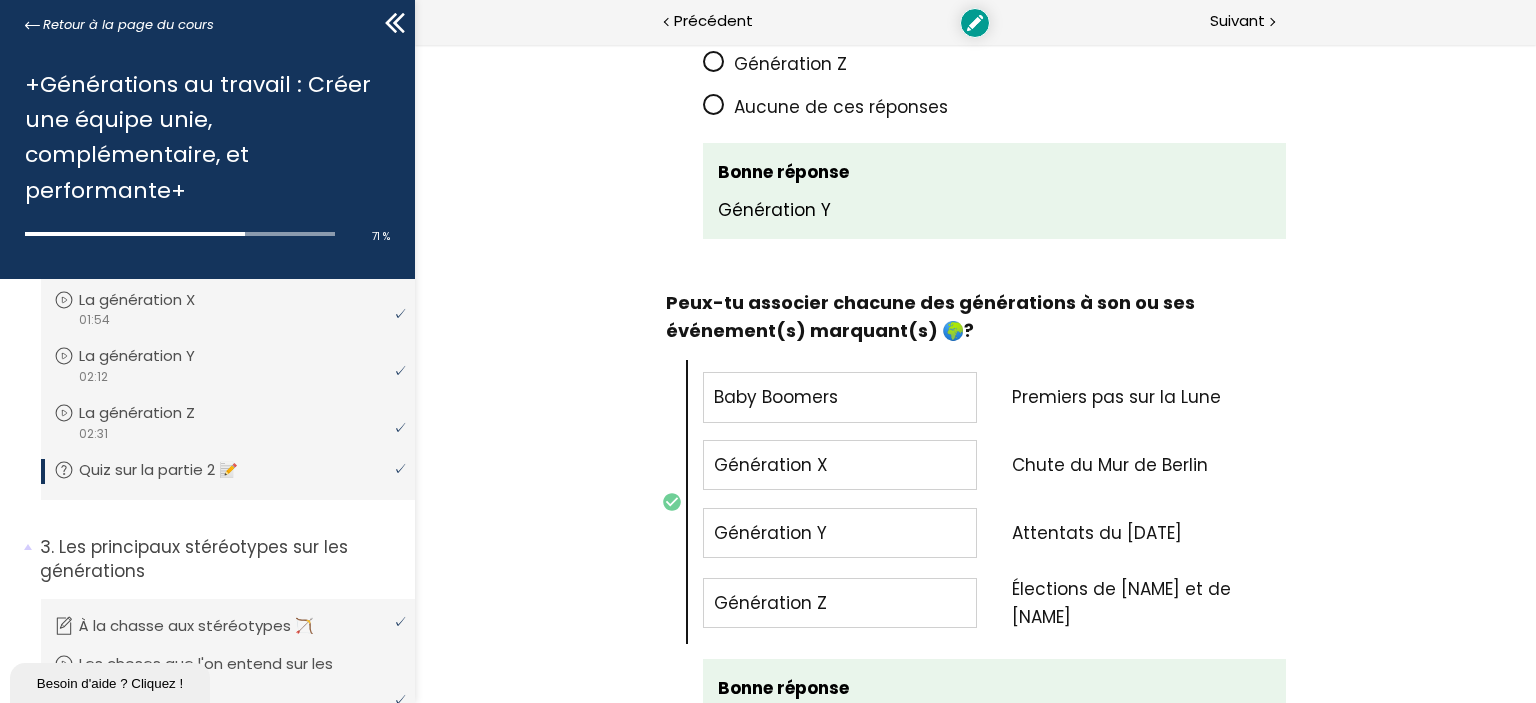 scroll, scrollTop: 2604, scrollLeft: 0, axis: vertical 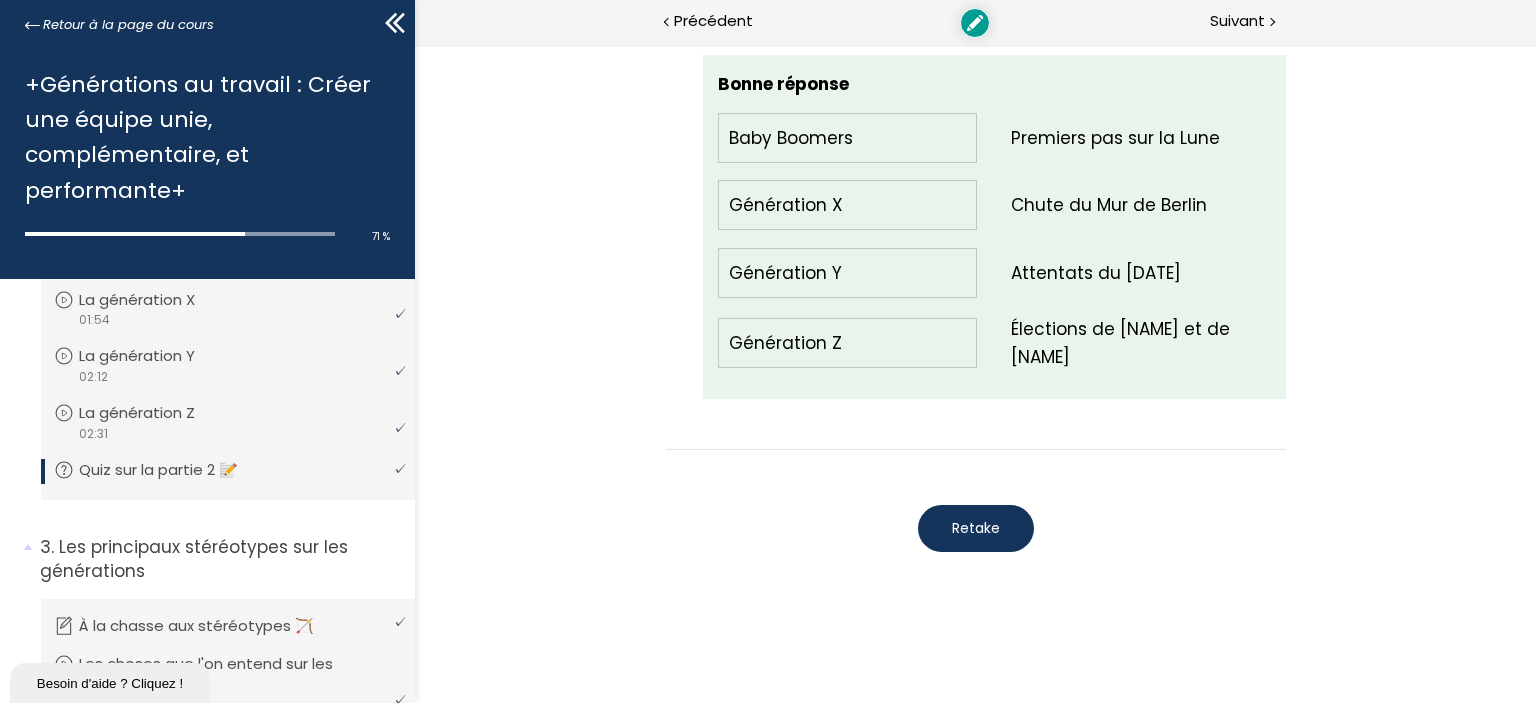 click on "score:     -   Points:     0 / 0   Réponse correcte.:     4  / 4   Temps passé:     00:00:24   Date de soumission:     07 août 2025   Nbre de tentatives:     3   Points par section     Section 1:   4 / 4       🧐 À quelle génération sont associés les termes : "millénial, milléniaux, millénariaux" ?
Baby Boomers
Génération X
Génération Y
Génération Z
Aucune de ces réponses         Bonne réponse   Génération Y     Peux-tu associer chacune des générations à son ou ses événement(s) marquant(s) 🌍?       Baby Boomers   Premiers pas sur la Lune Génération X   Chute du Mur de Berlin Génération Y   Attentats du 11 septembre 2001 Génération Z       Bonne réponse" at bounding box center (975, -927) 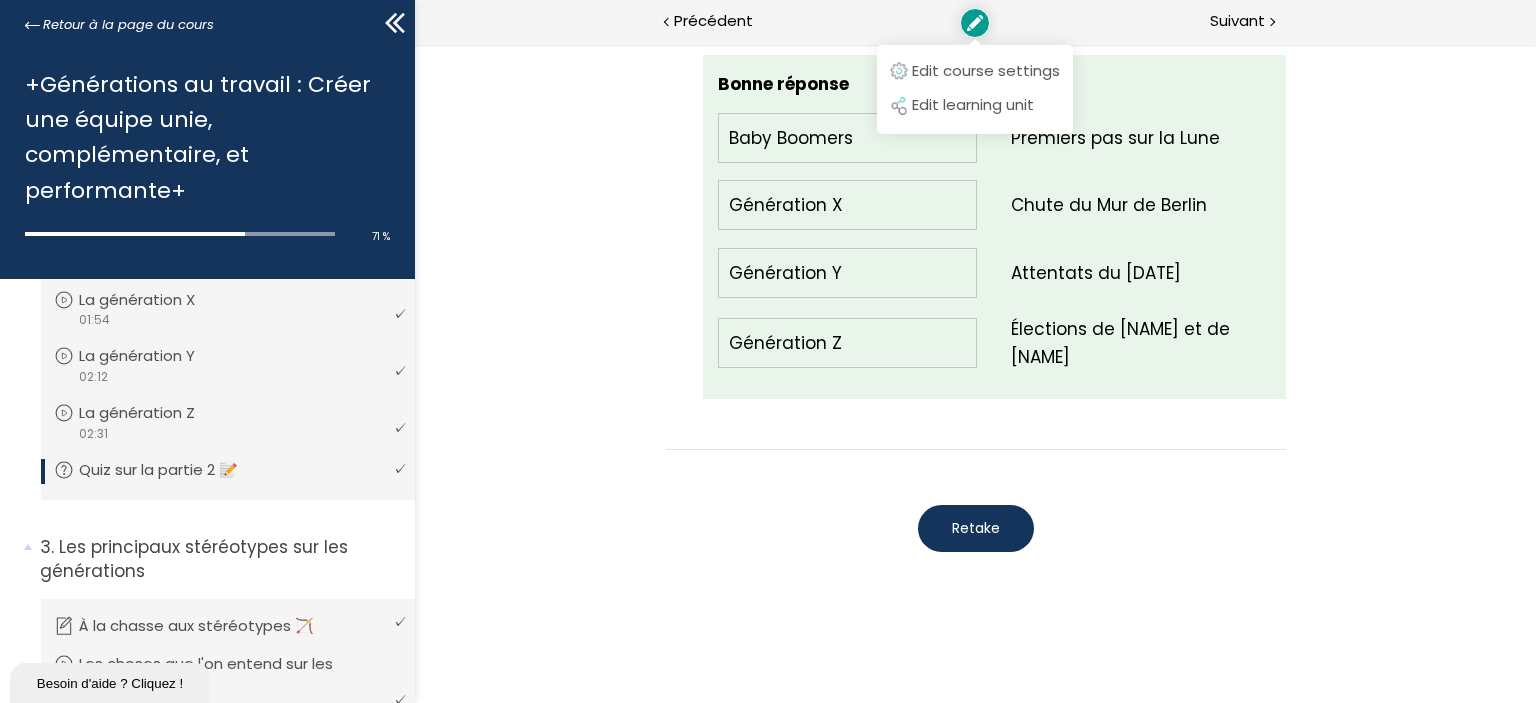 click on "Edit learning unit" at bounding box center [973, 105] 